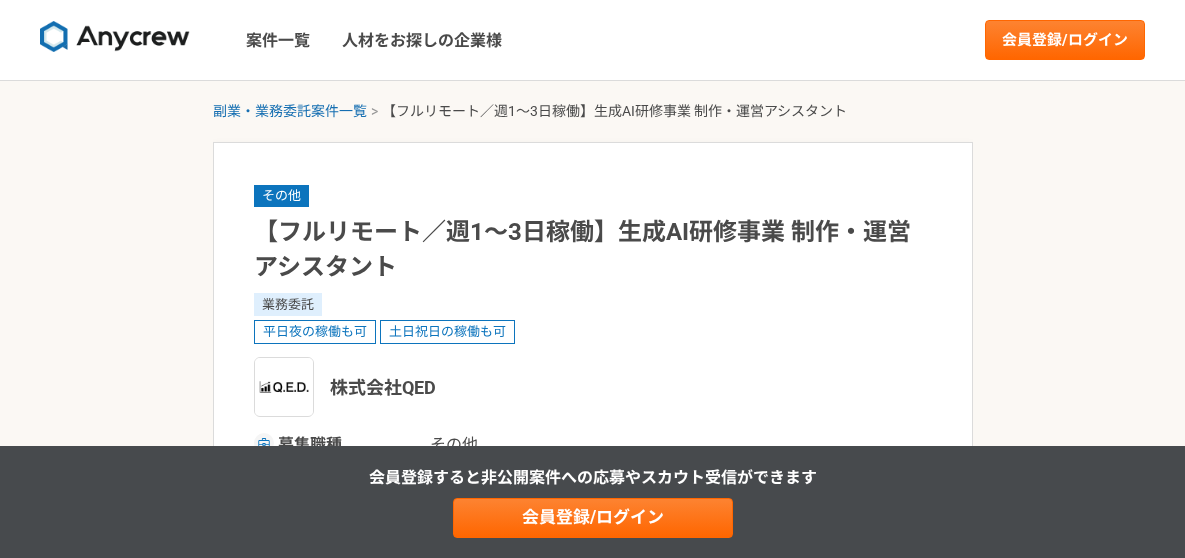 scroll, scrollTop: 0, scrollLeft: 0, axis: both 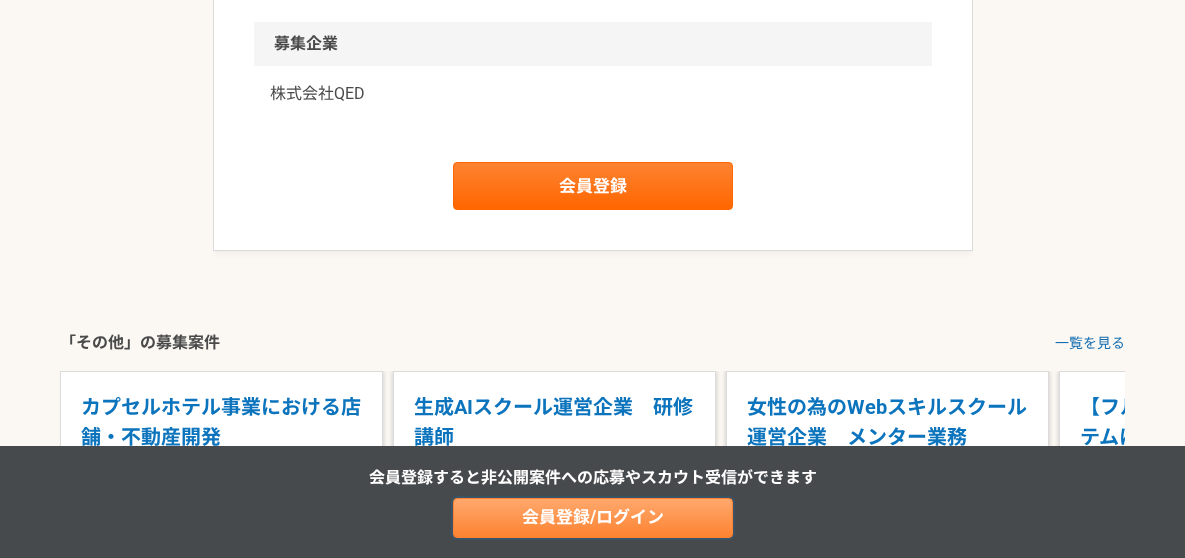 click on "会員登録/ログイン" at bounding box center (593, 518) 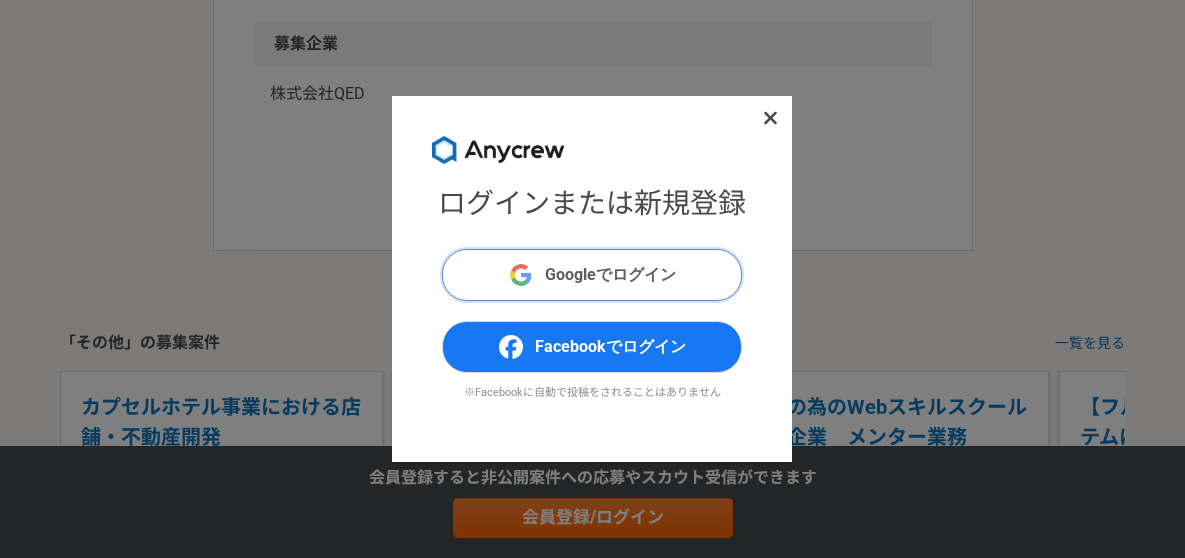 click on "Googleでログイン" at bounding box center [610, 275] 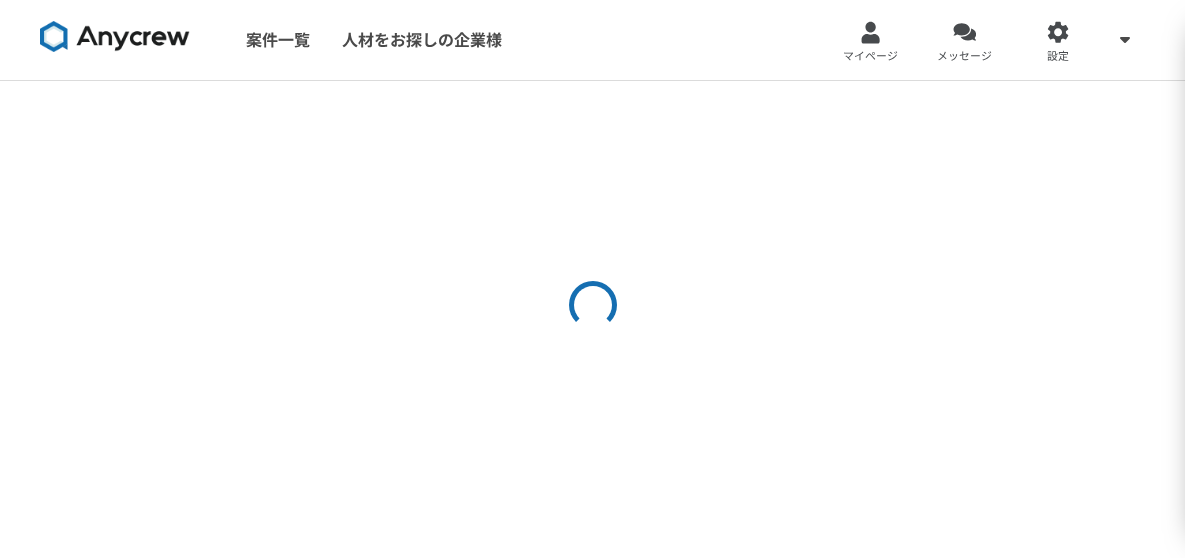 scroll, scrollTop: 0, scrollLeft: 0, axis: both 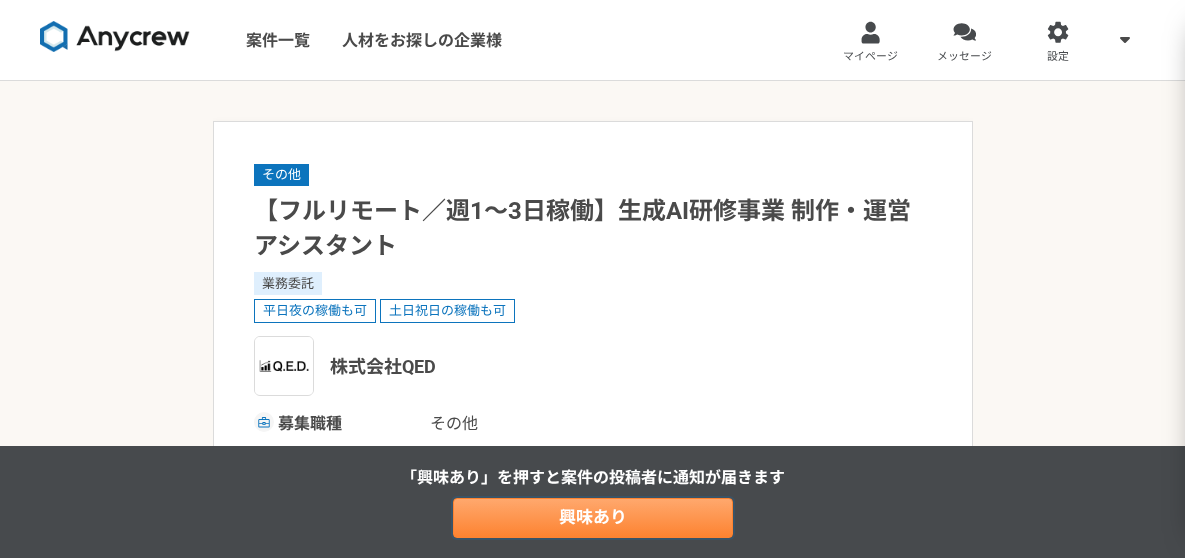 click on "興味あり" at bounding box center (593, 518) 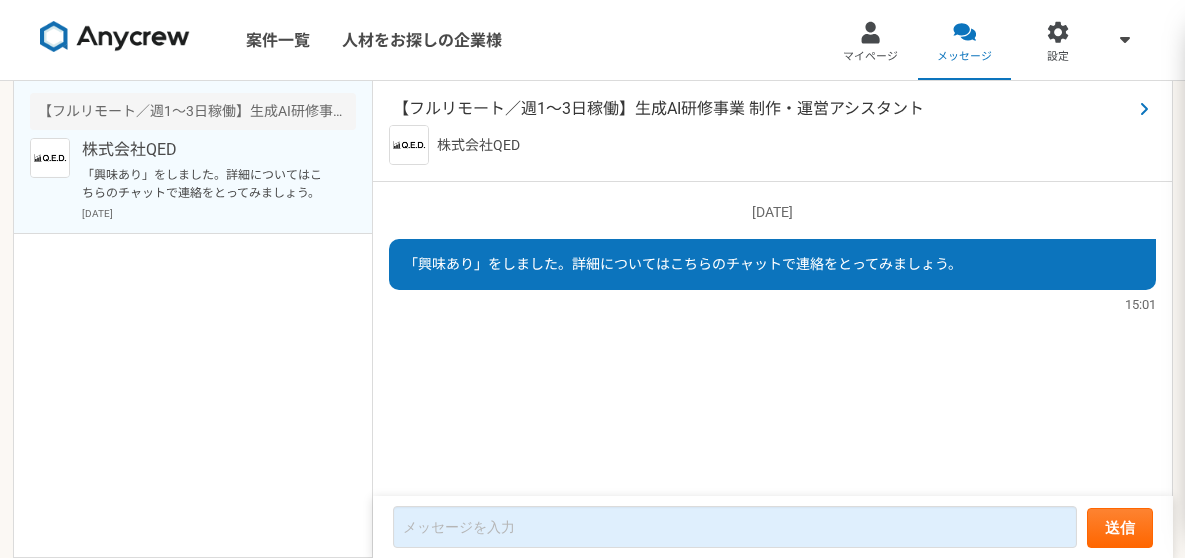 click on "【フルリモート／週1～3日稼働】生成AI研修事業 制作・運営アシスタント" at bounding box center [762, 109] 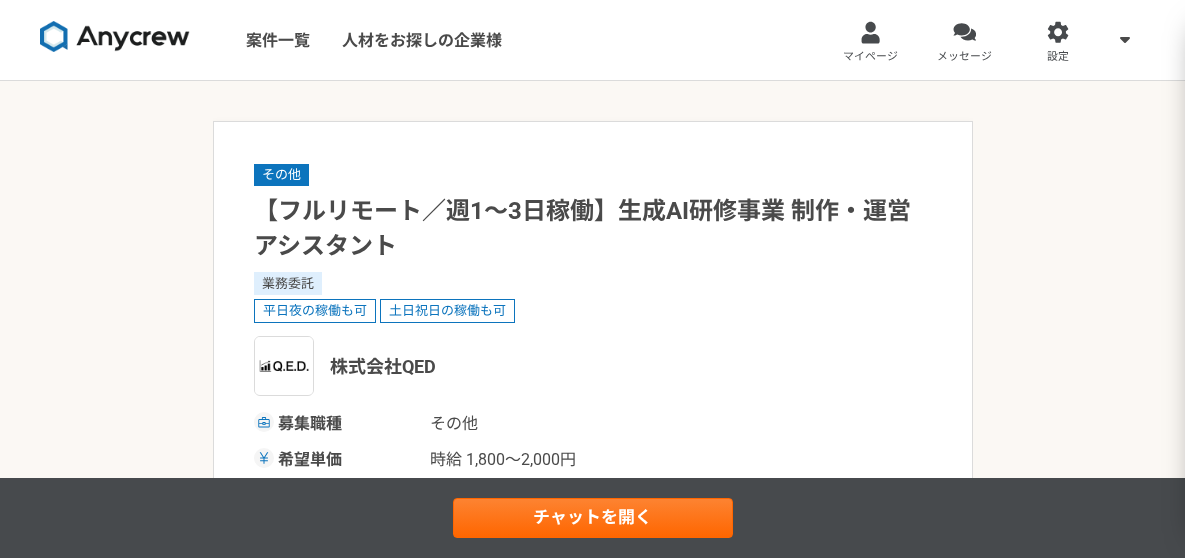 scroll, scrollTop: 300, scrollLeft: 0, axis: vertical 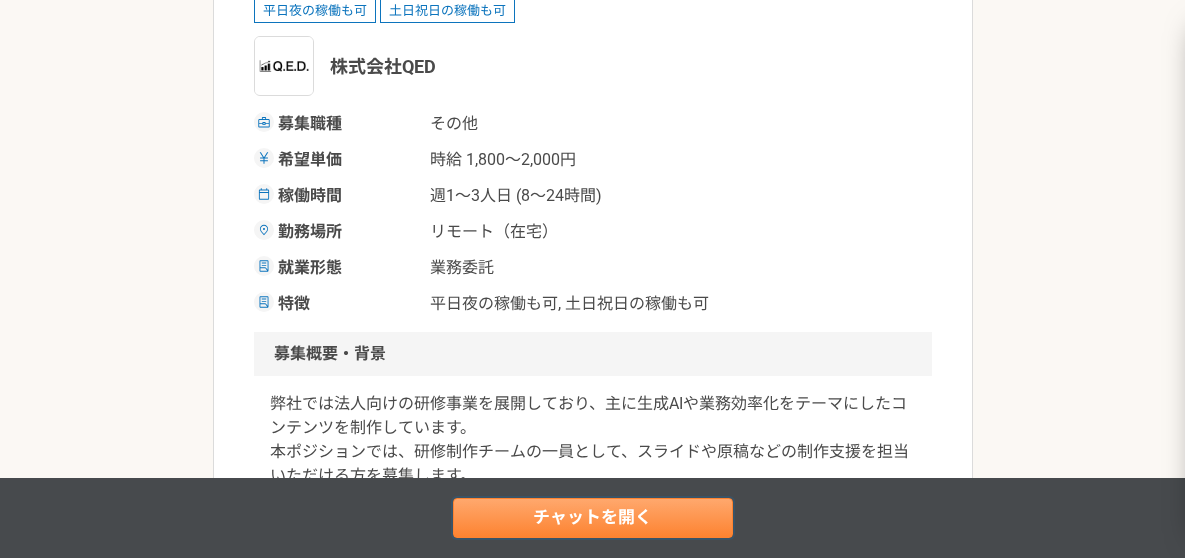 click on "チャットを開く" at bounding box center (593, 518) 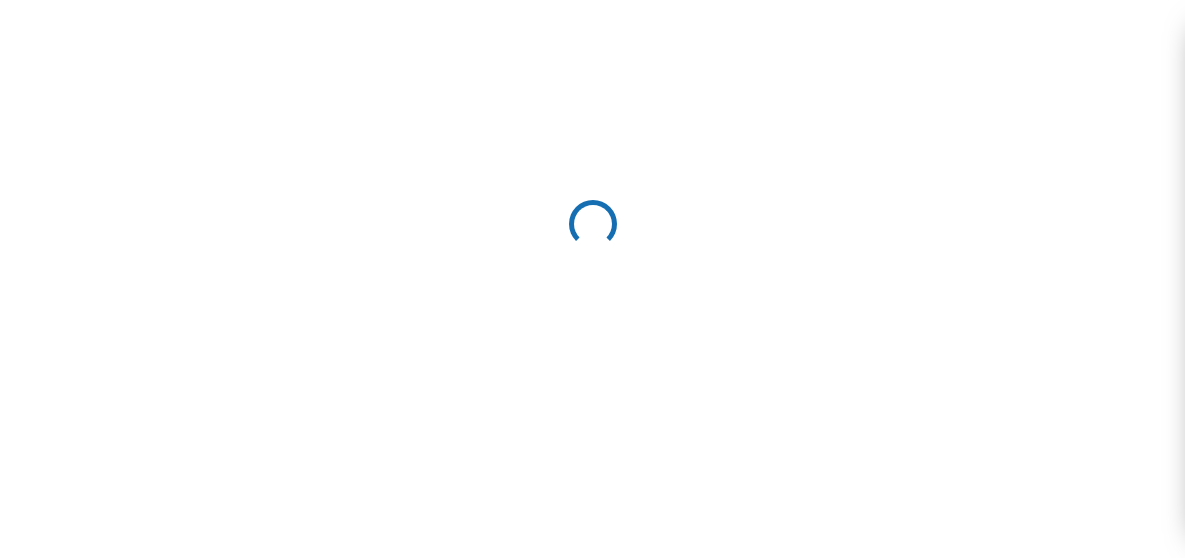 scroll, scrollTop: 0, scrollLeft: 0, axis: both 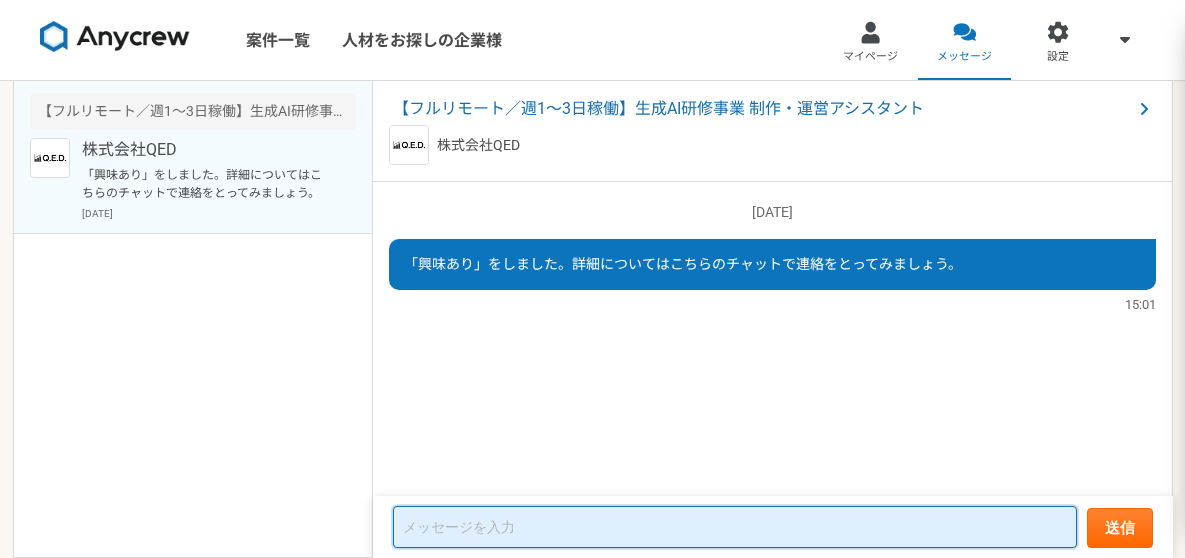 click at bounding box center (735, 527) 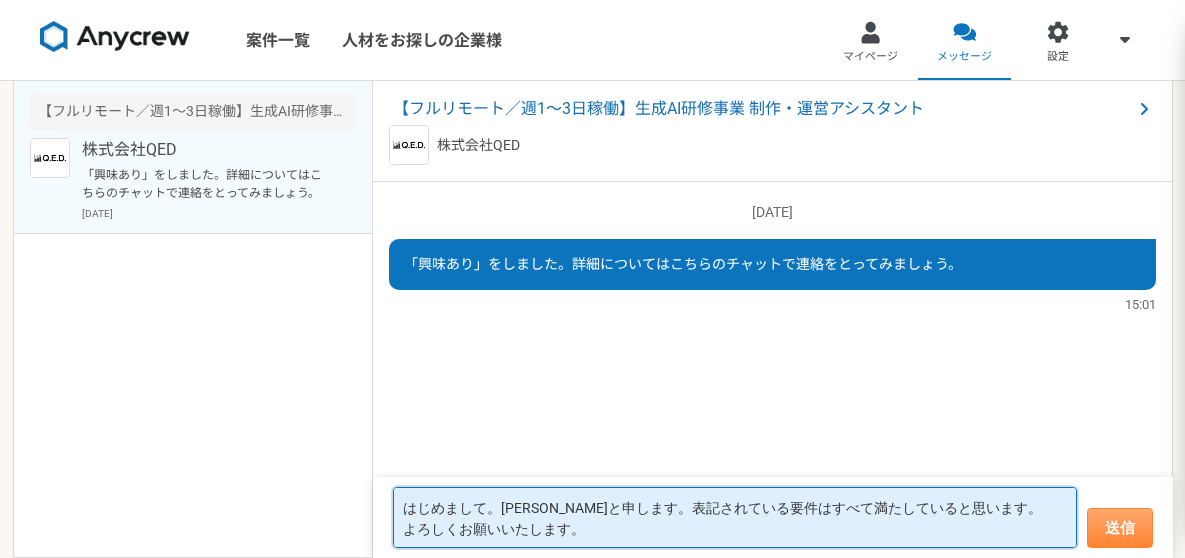 type on "はじめまして。佐藤慎一と申します。表記されている要件はすべて満たしていると思います。
よろしくお願いいたします。" 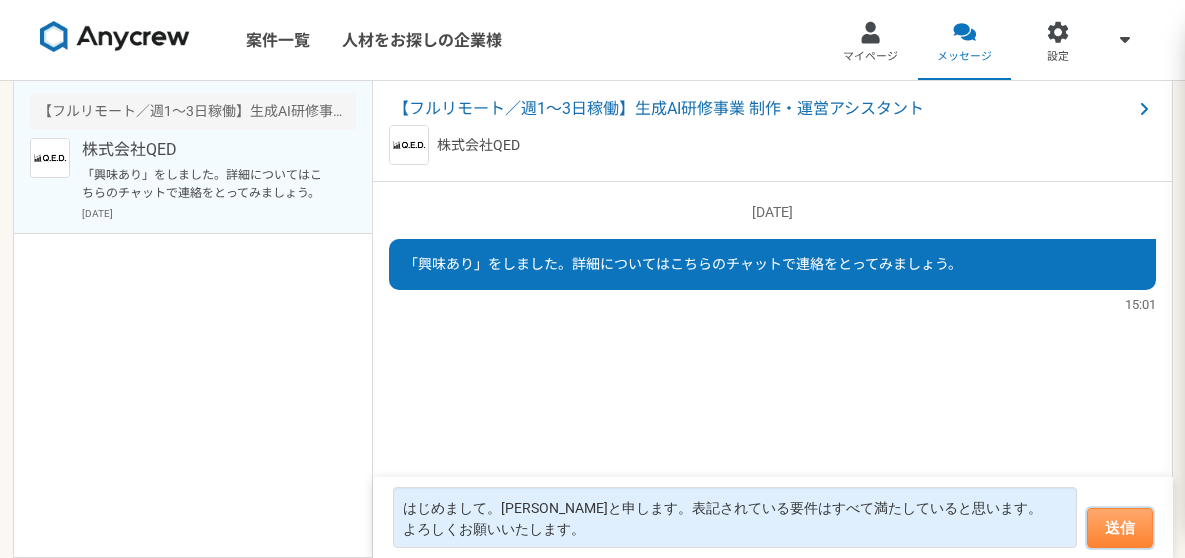 click on "送信" at bounding box center [1120, 528] 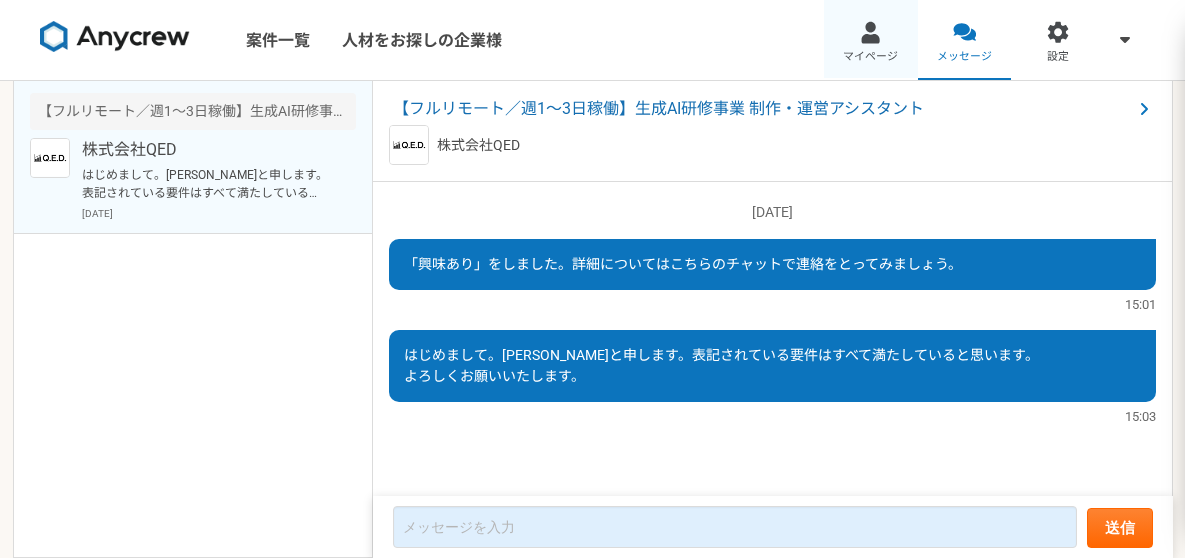 click on "マイページ" at bounding box center [871, 40] 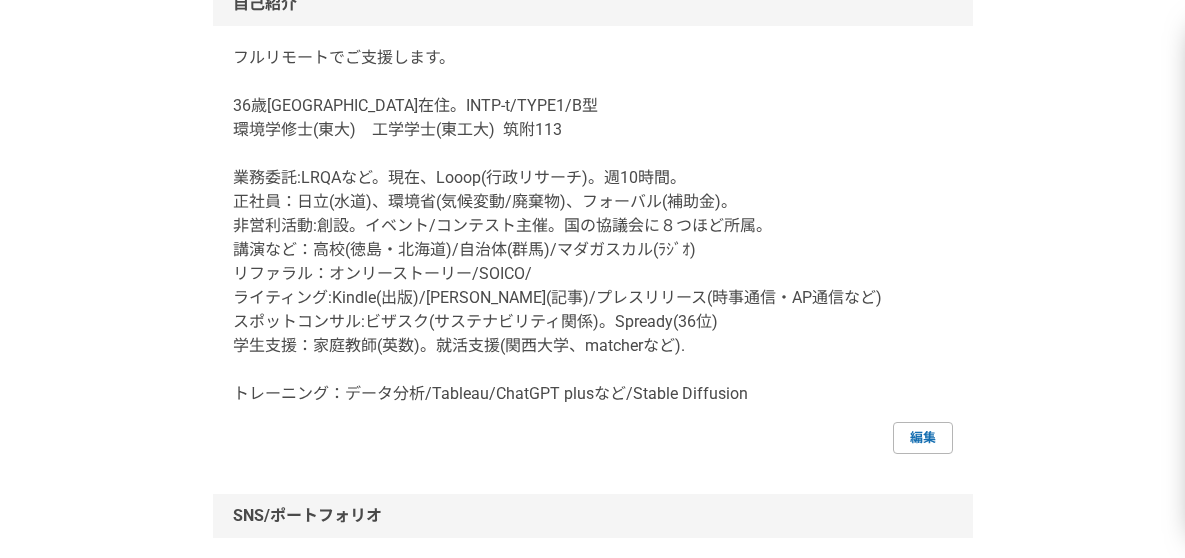 scroll, scrollTop: 0, scrollLeft: 0, axis: both 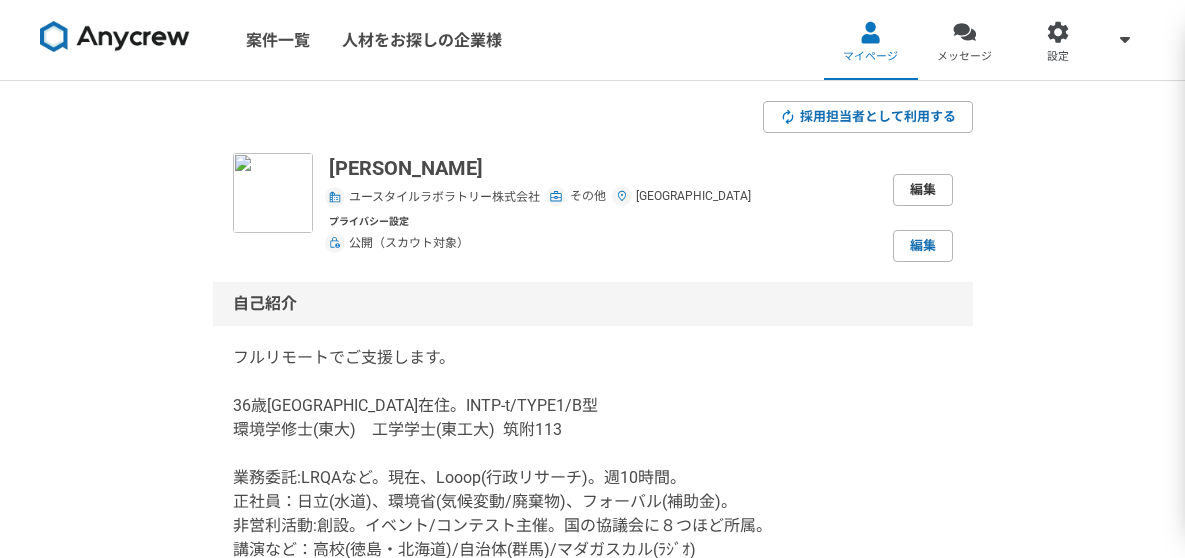 click on "編集" at bounding box center (923, 190) 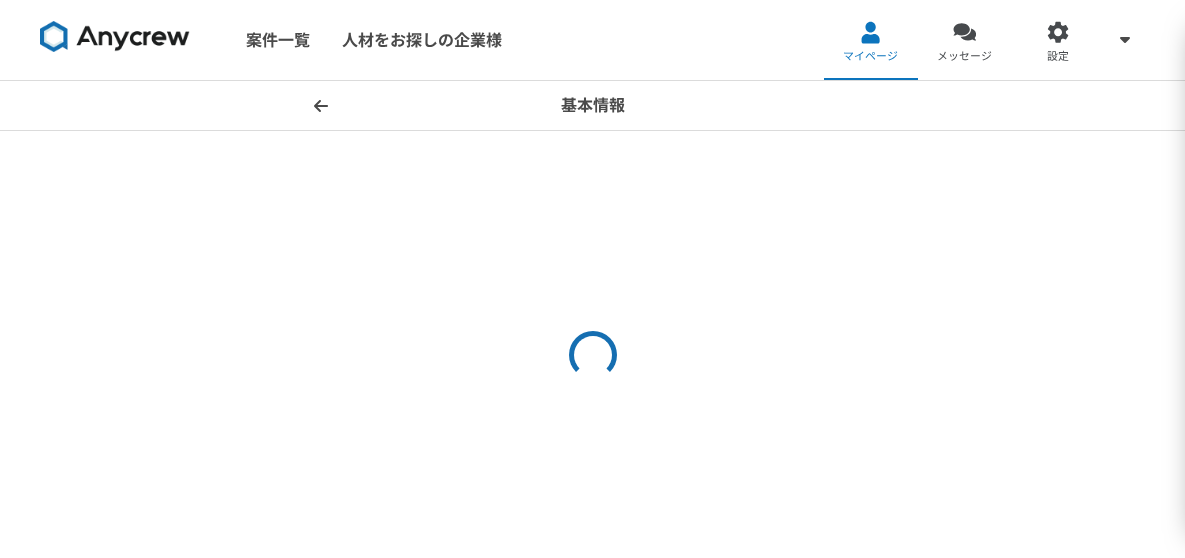 select on "8" 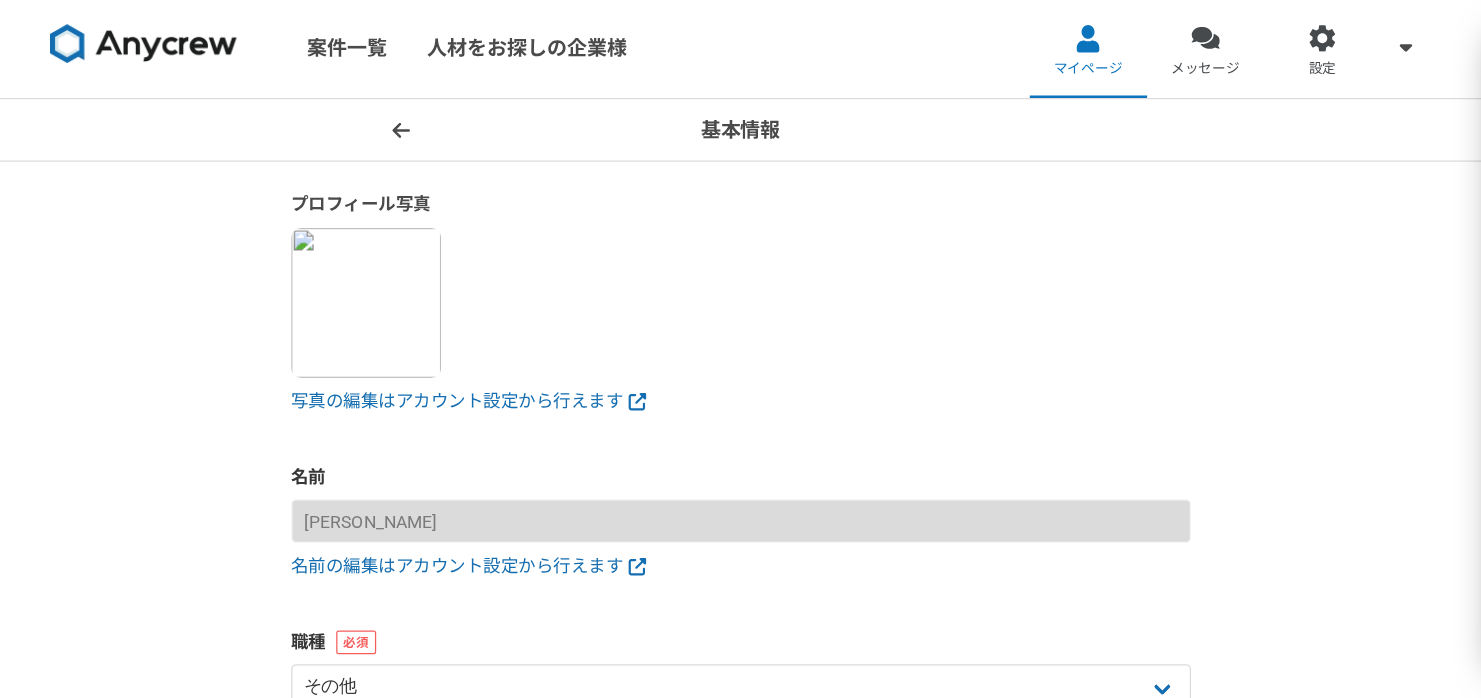 scroll, scrollTop: 0, scrollLeft: 0, axis: both 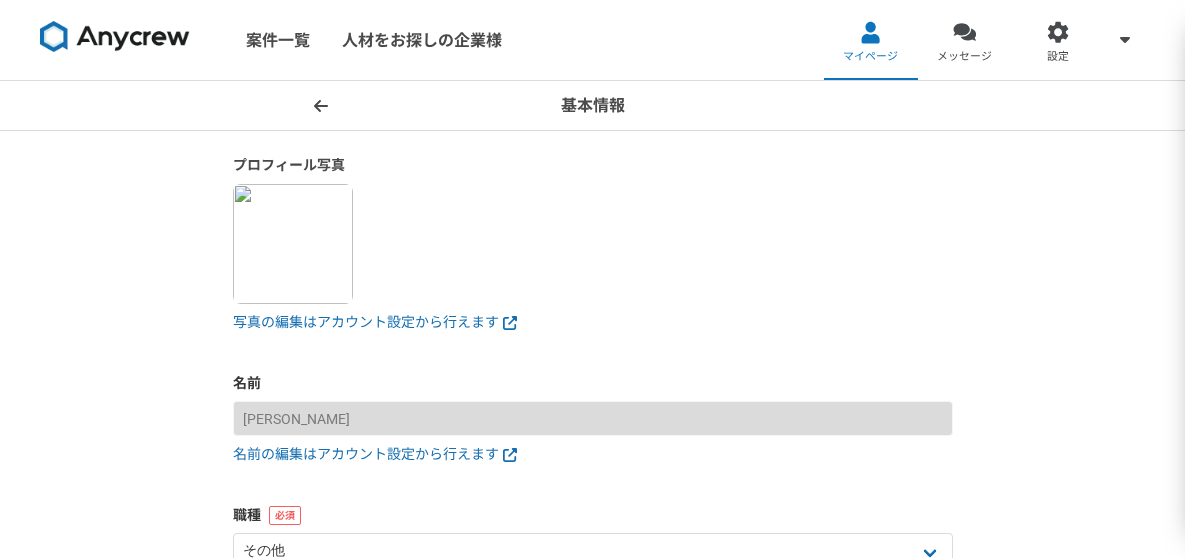 click 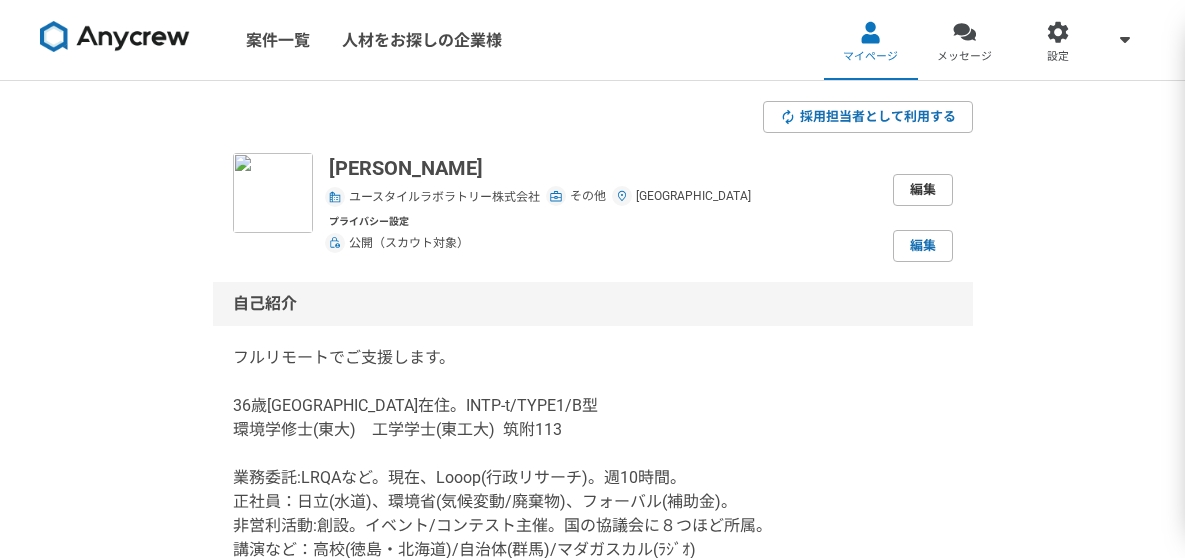 click on "編集" at bounding box center (923, 190) 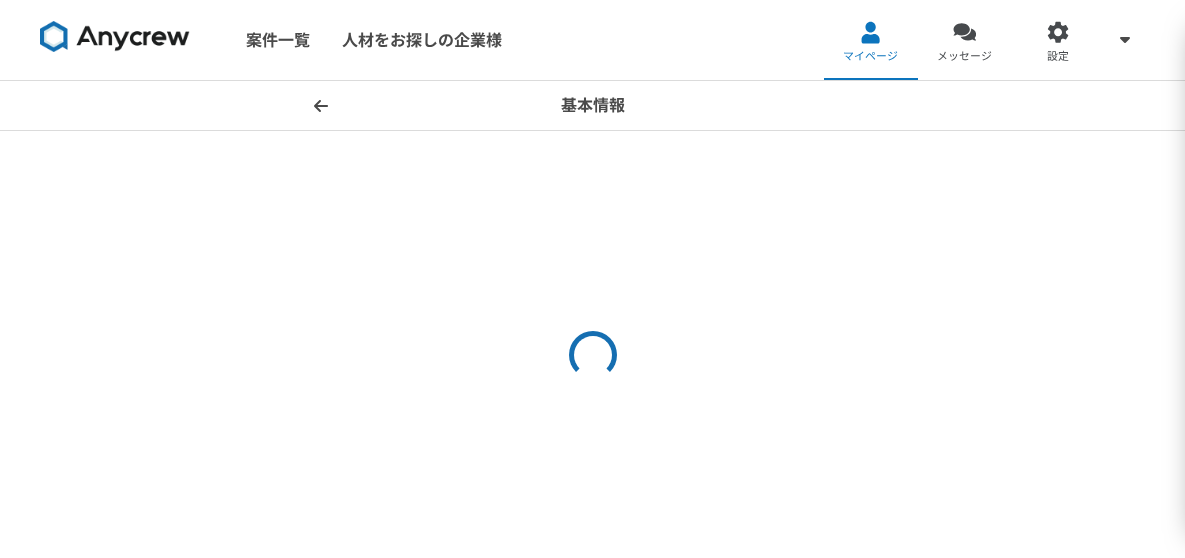 select on "8" 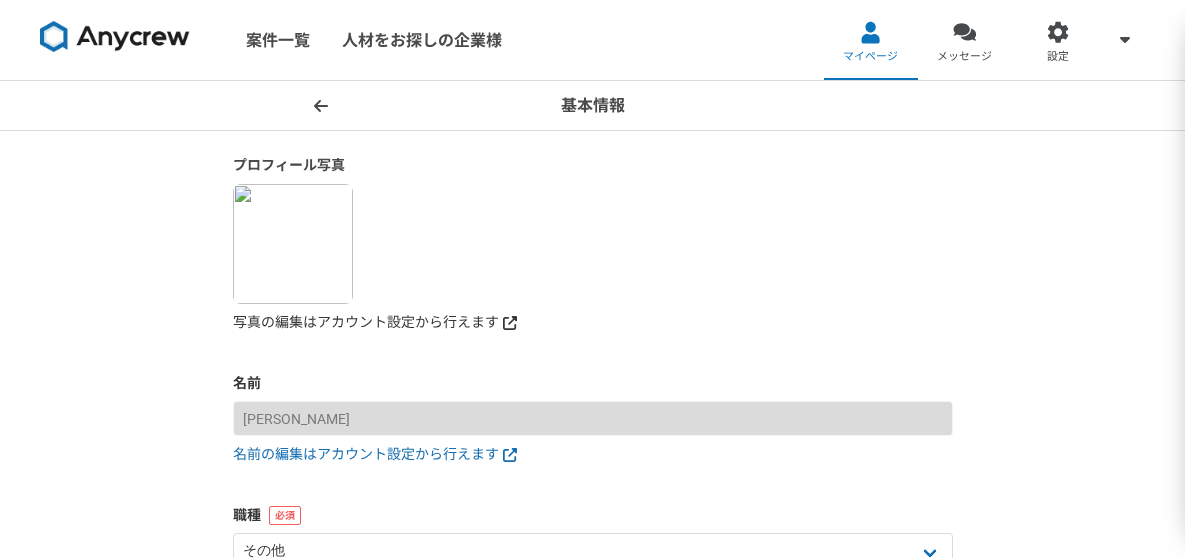 click on "写真の編集はアカウント設定から行えます" at bounding box center [593, 322] 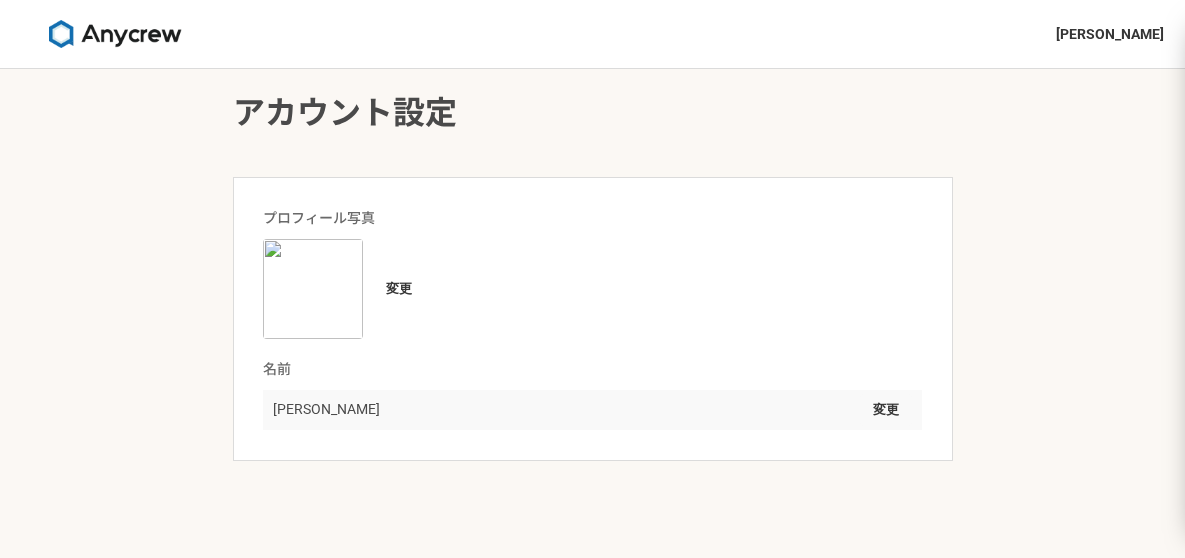 scroll, scrollTop: 0, scrollLeft: 0, axis: both 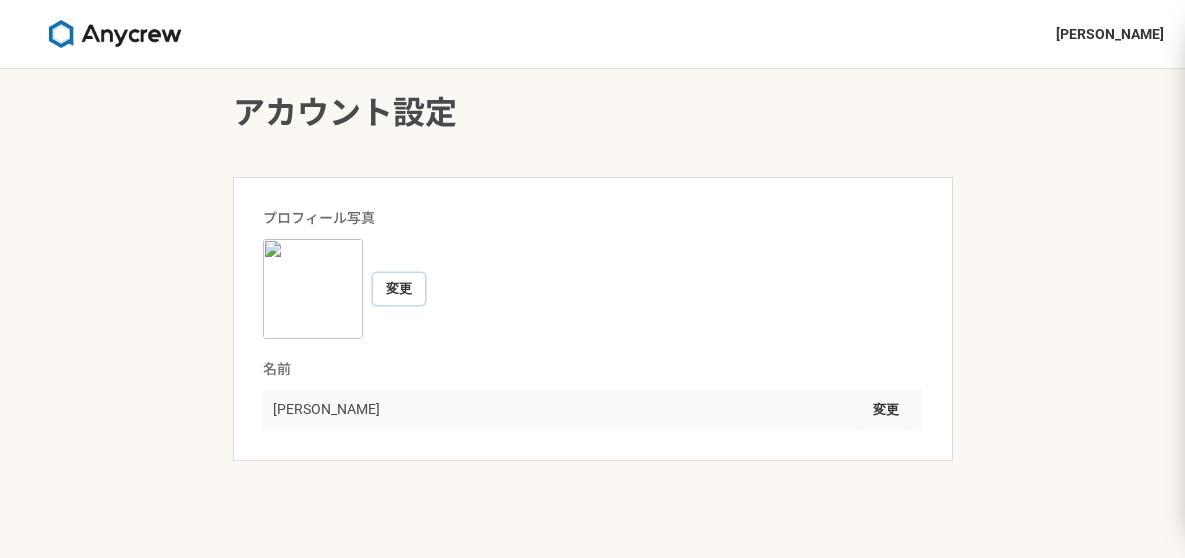 click on "変更" at bounding box center (399, 289) 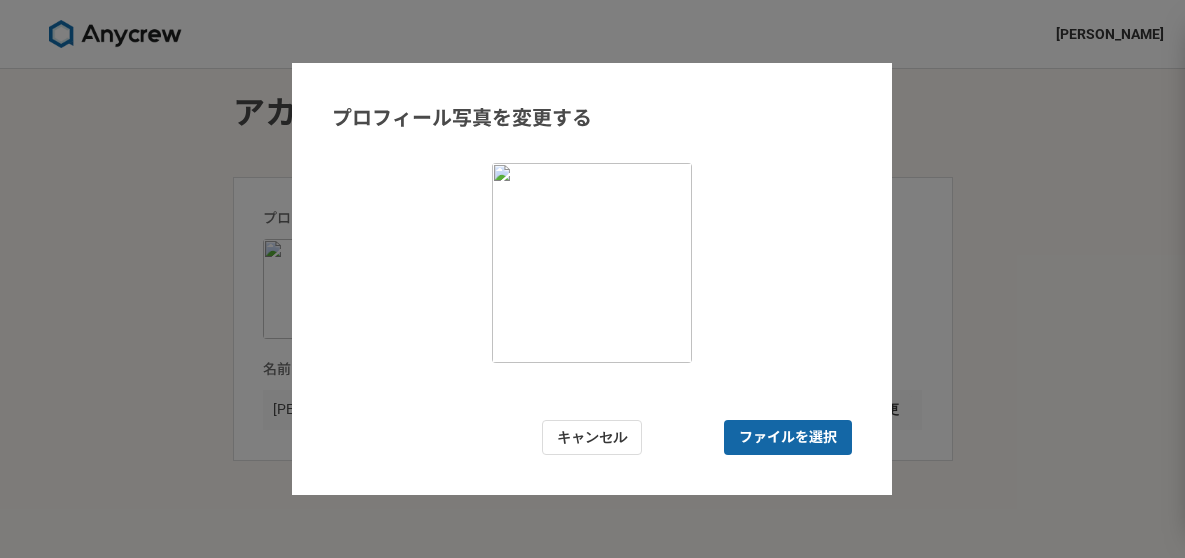 click on "ファイルを選択" at bounding box center (788, 437) 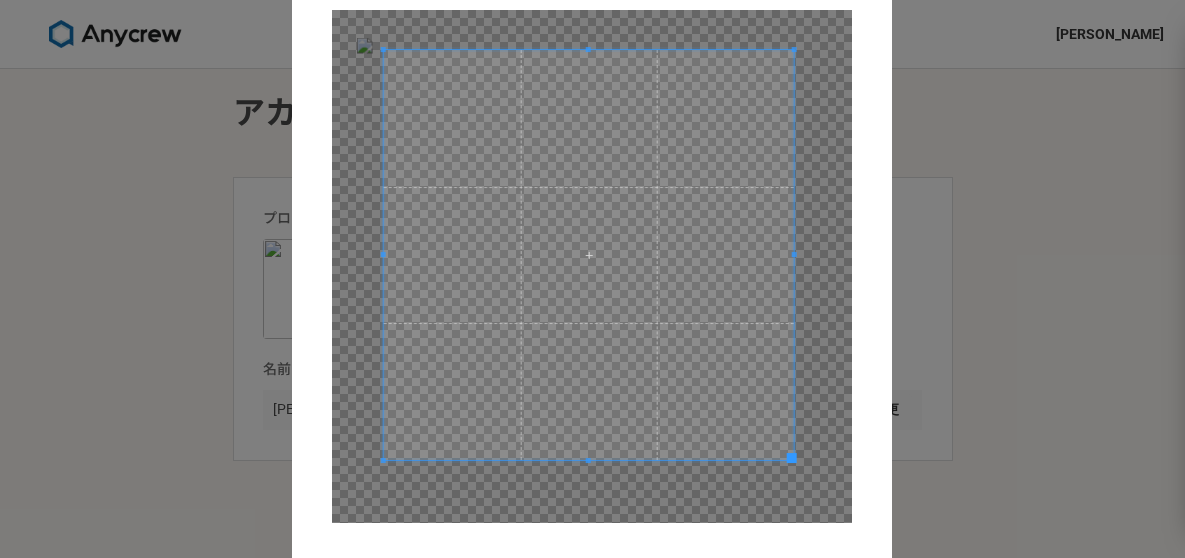 click at bounding box center (589, 255) 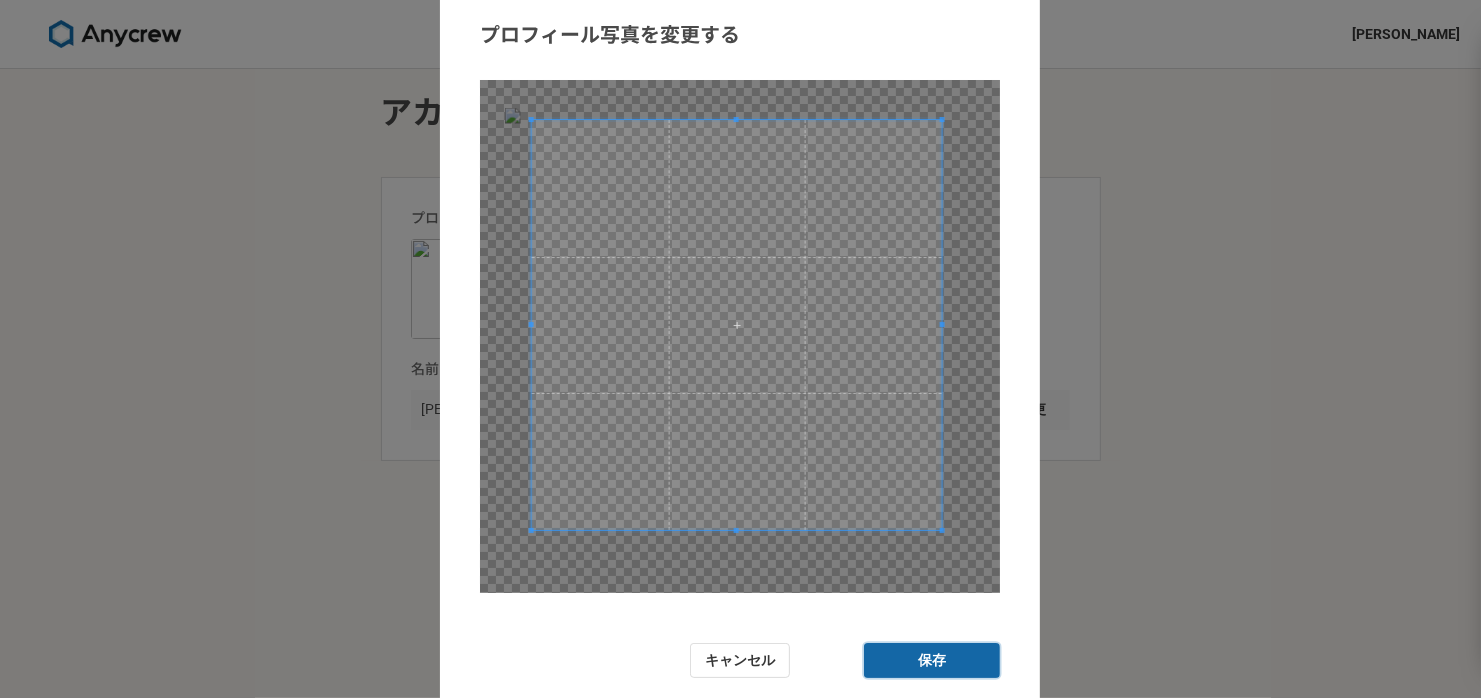 click on "保存" at bounding box center (932, 660) 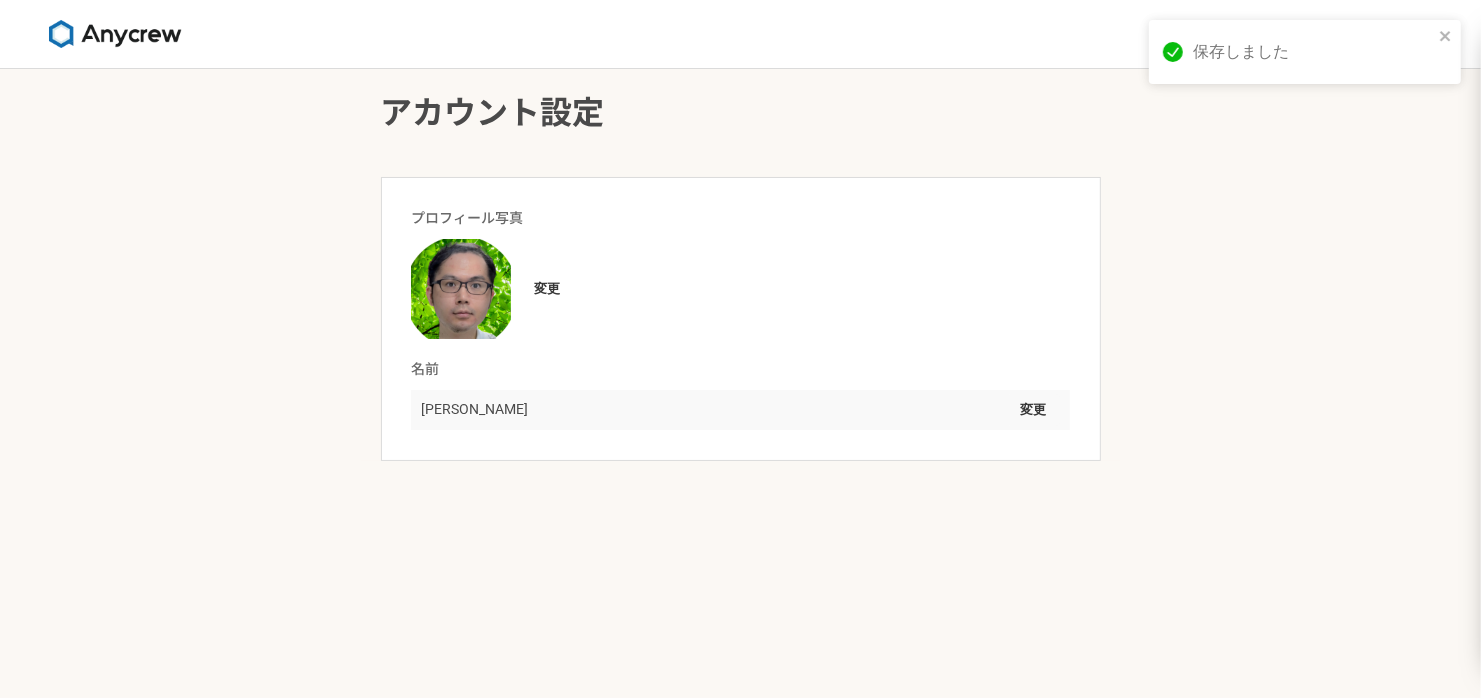 click on "アカウント設定" at bounding box center [741, 113] 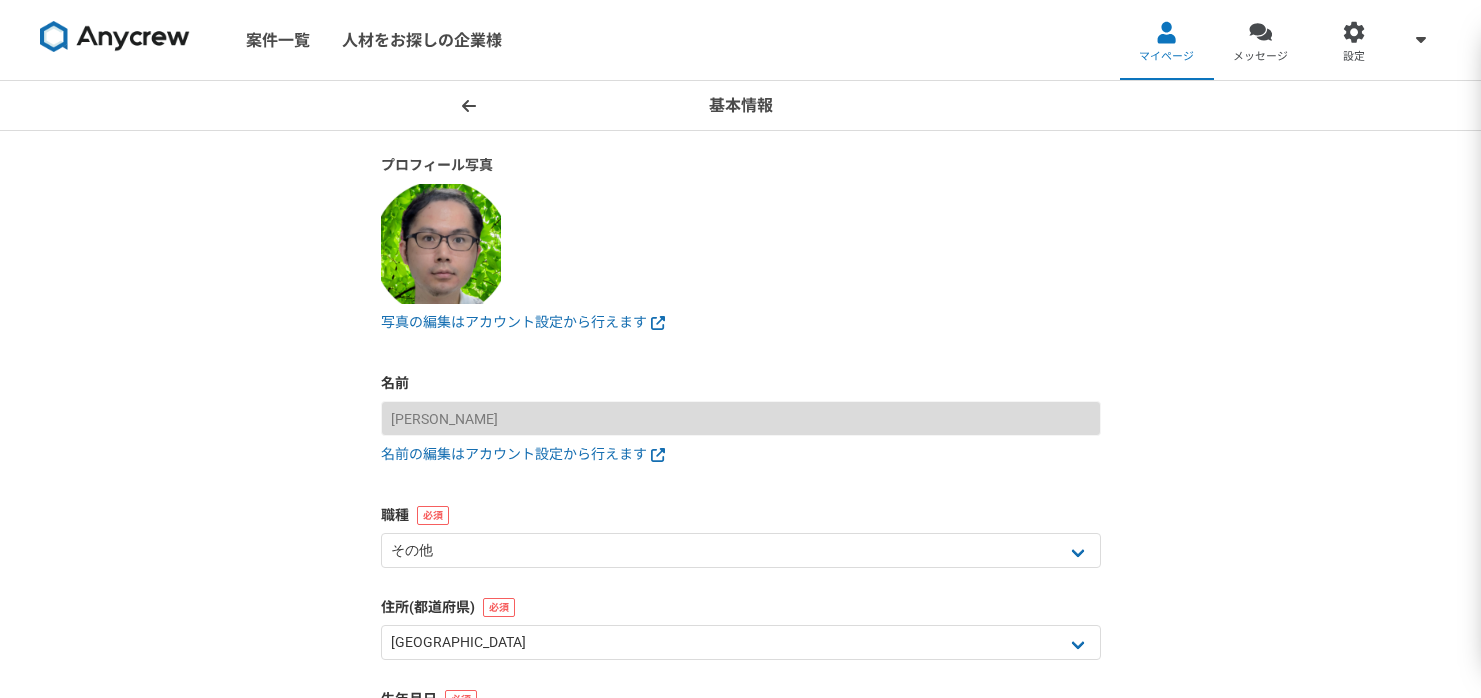 select on "8" 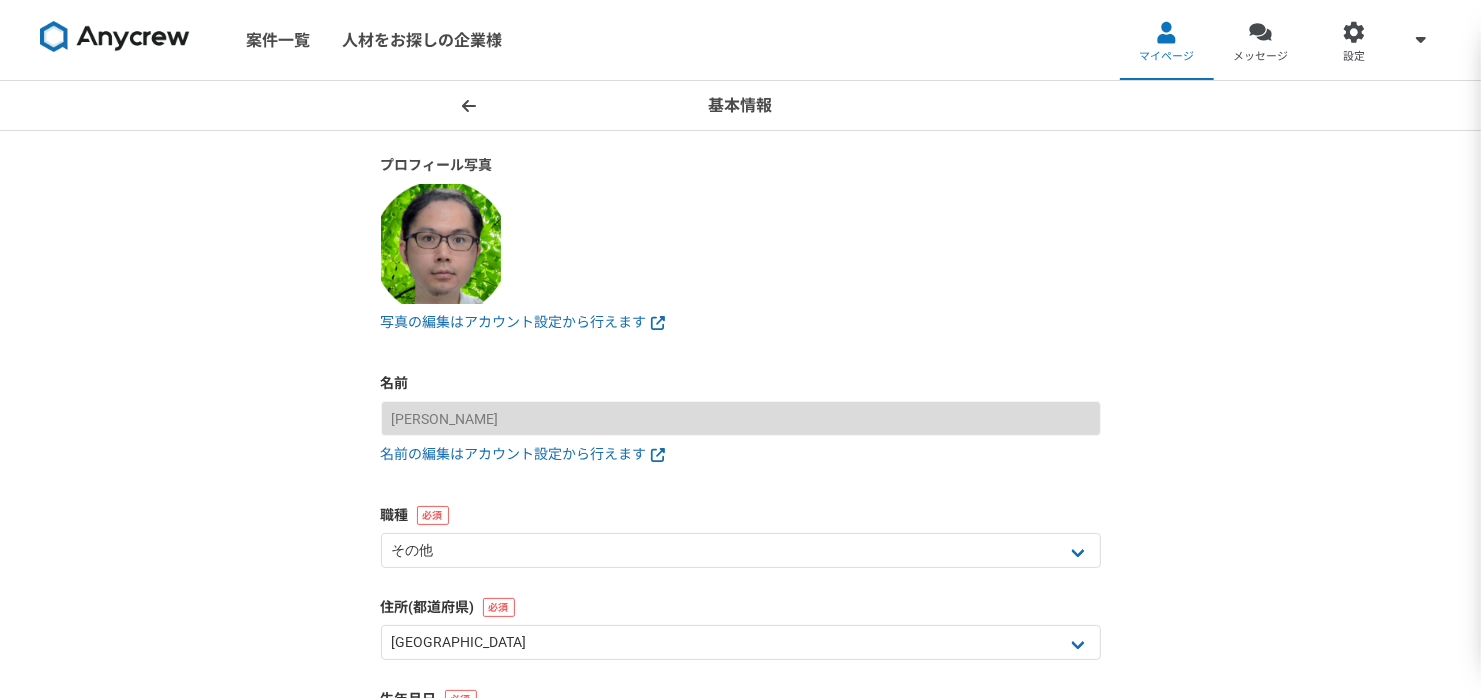 scroll, scrollTop: 0, scrollLeft: 0, axis: both 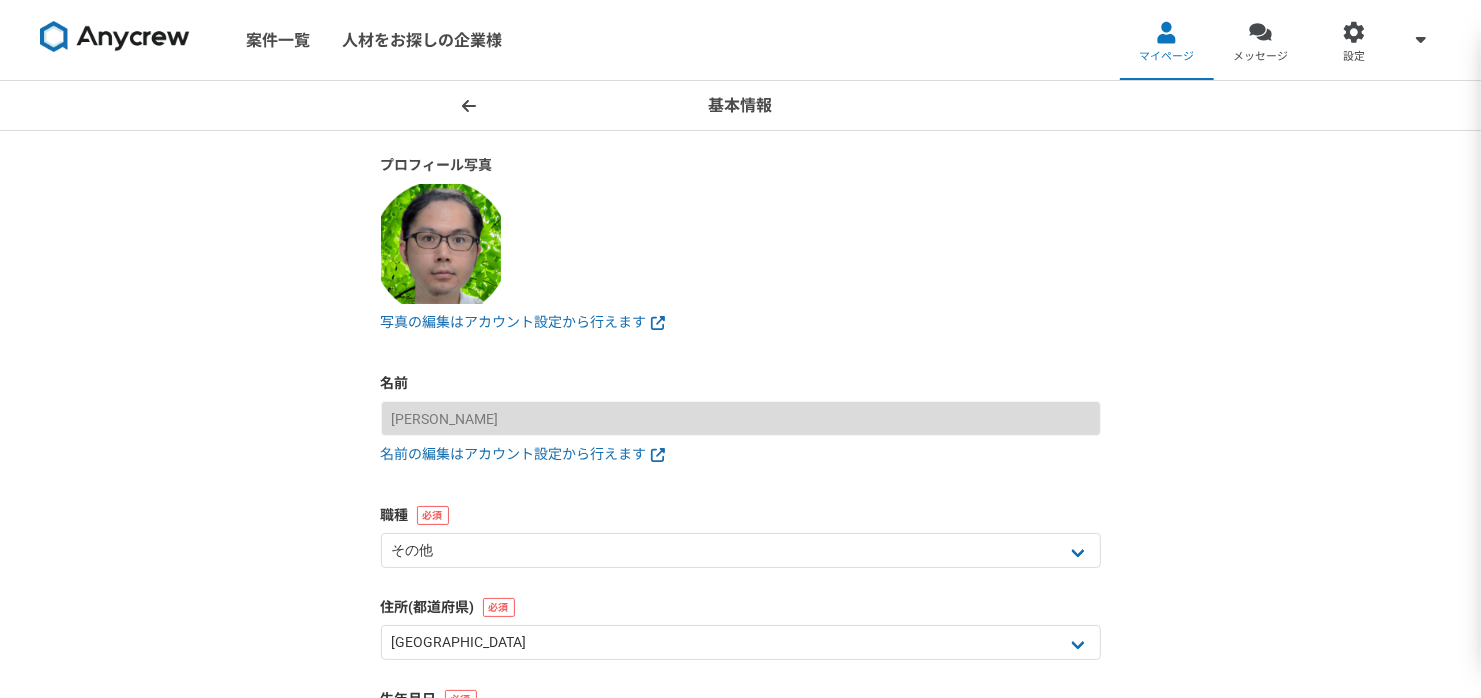 click 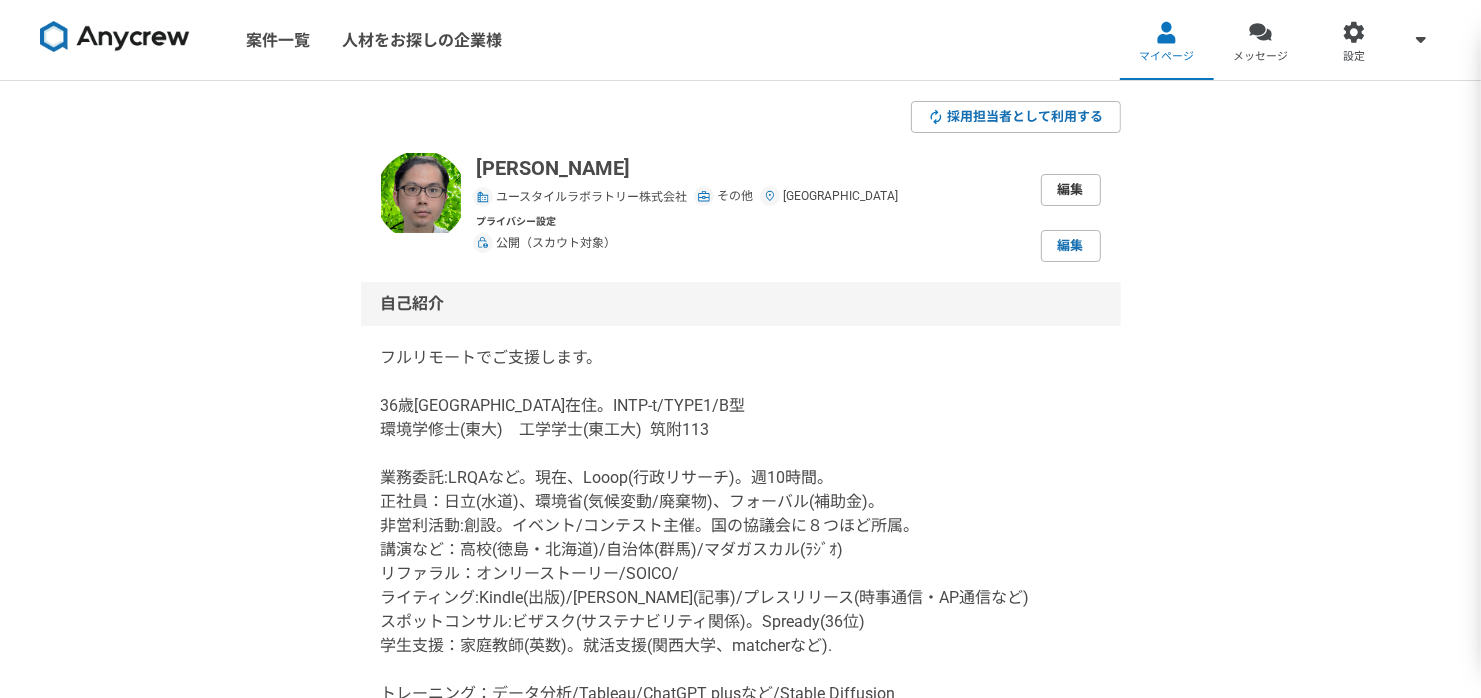 click on "編集" at bounding box center (1071, 190) 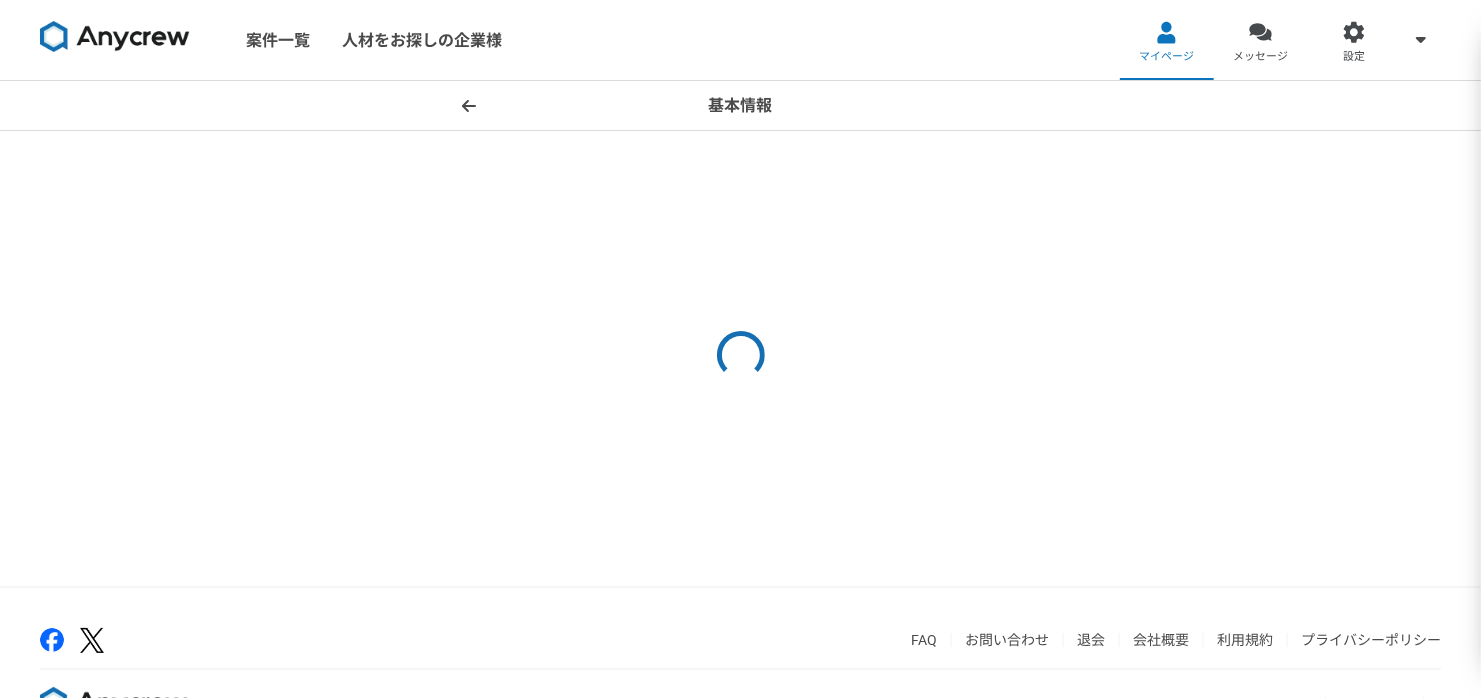 select on "8" 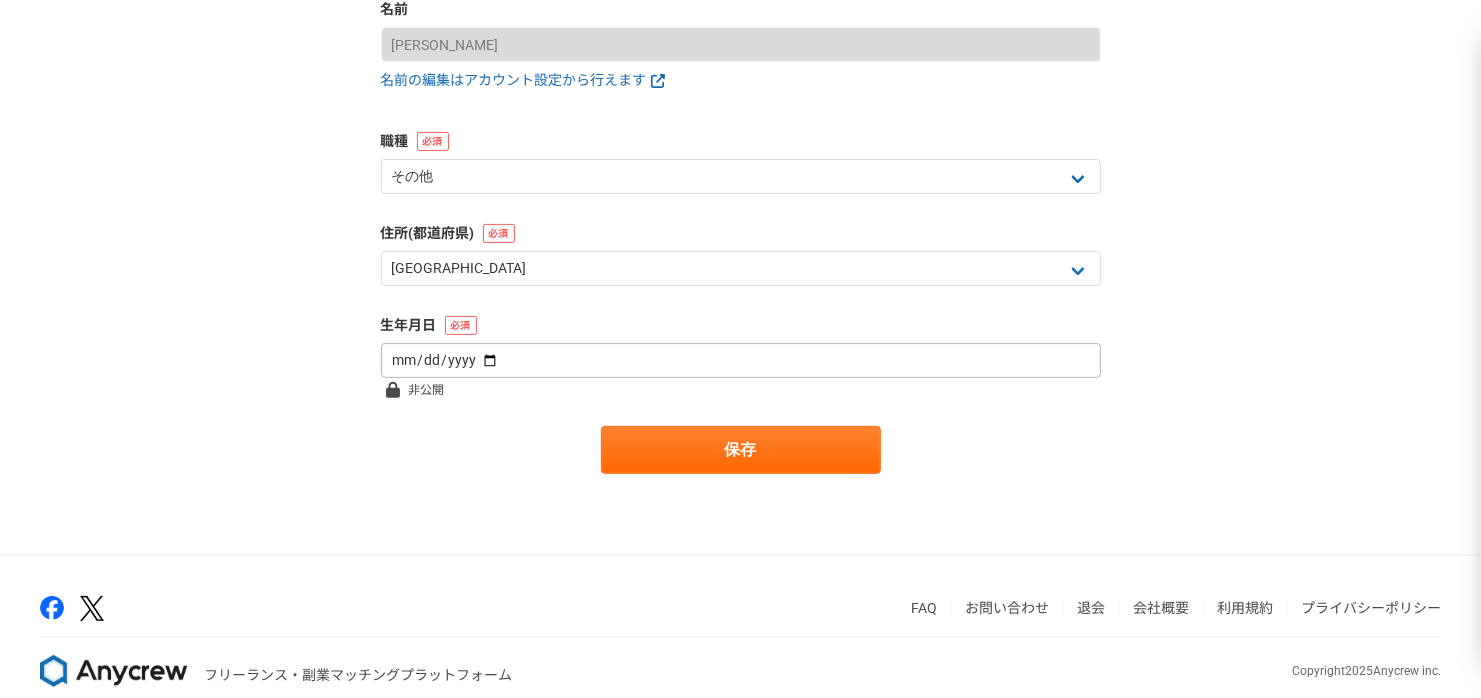 scroll, scrollTop: 0, scrollLeft: 0, axis: both 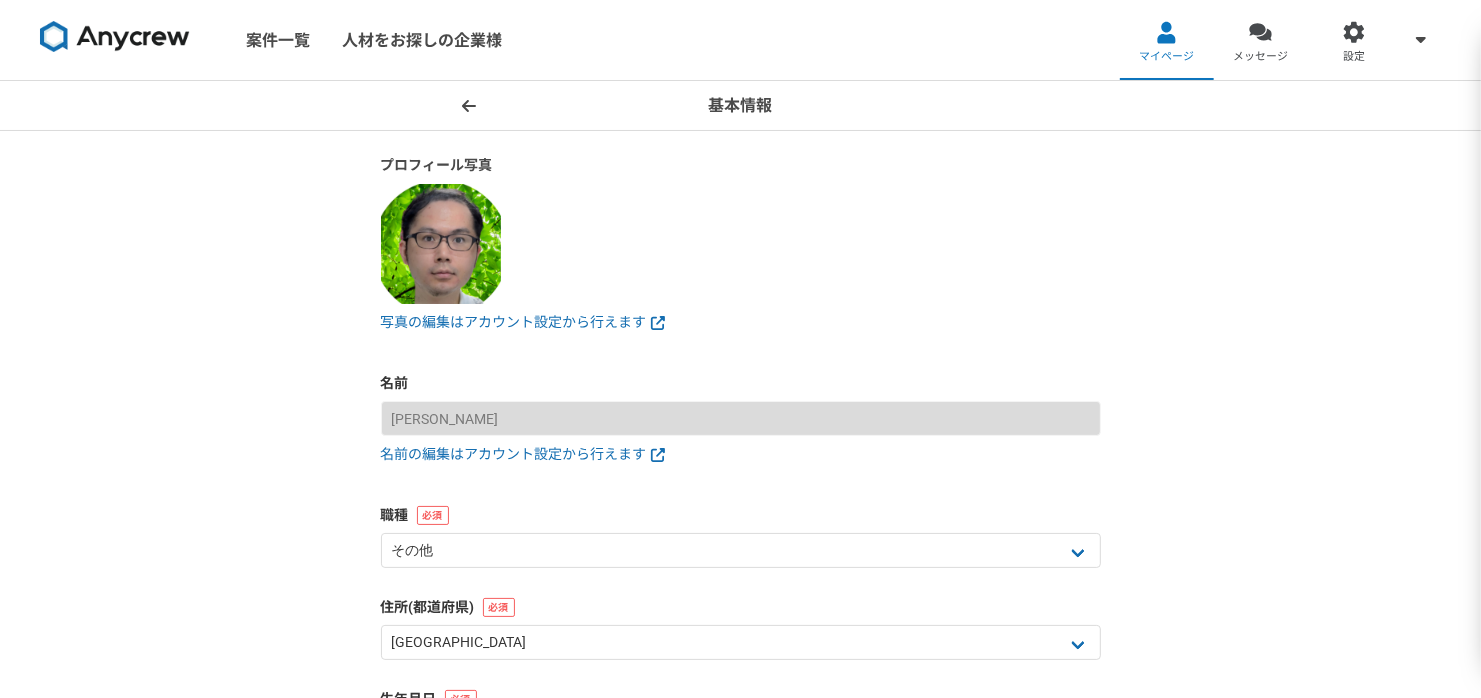 click 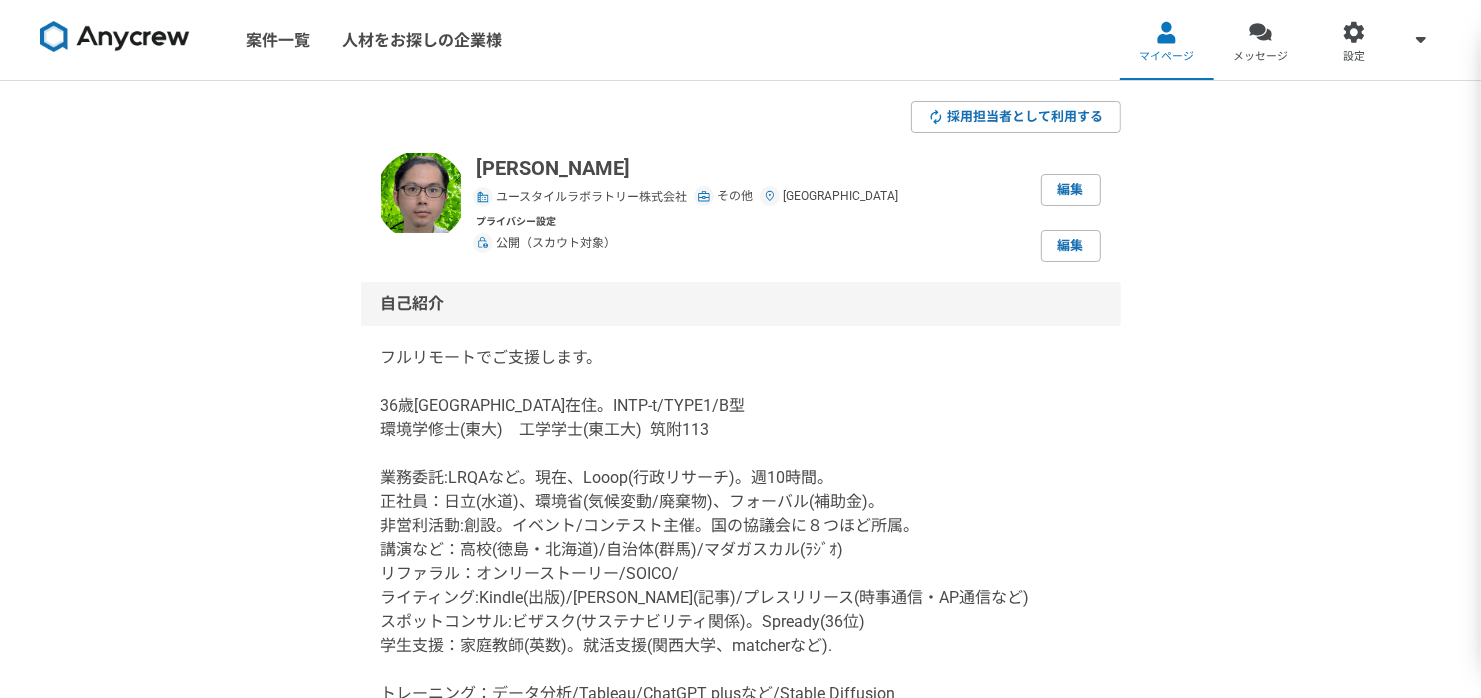 click at bounding box center (483, 197) 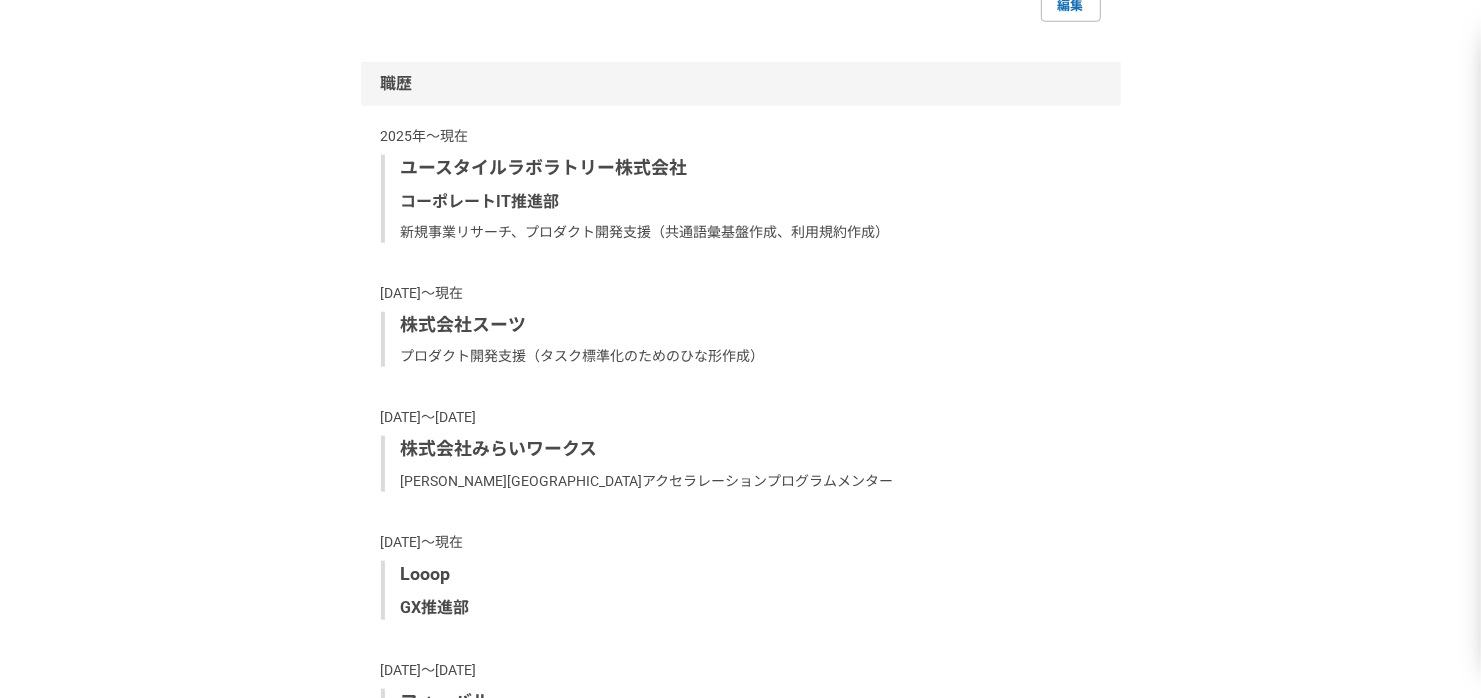 scroll, scrollTop: 1874, scrollLeft: 0, axis: vertical 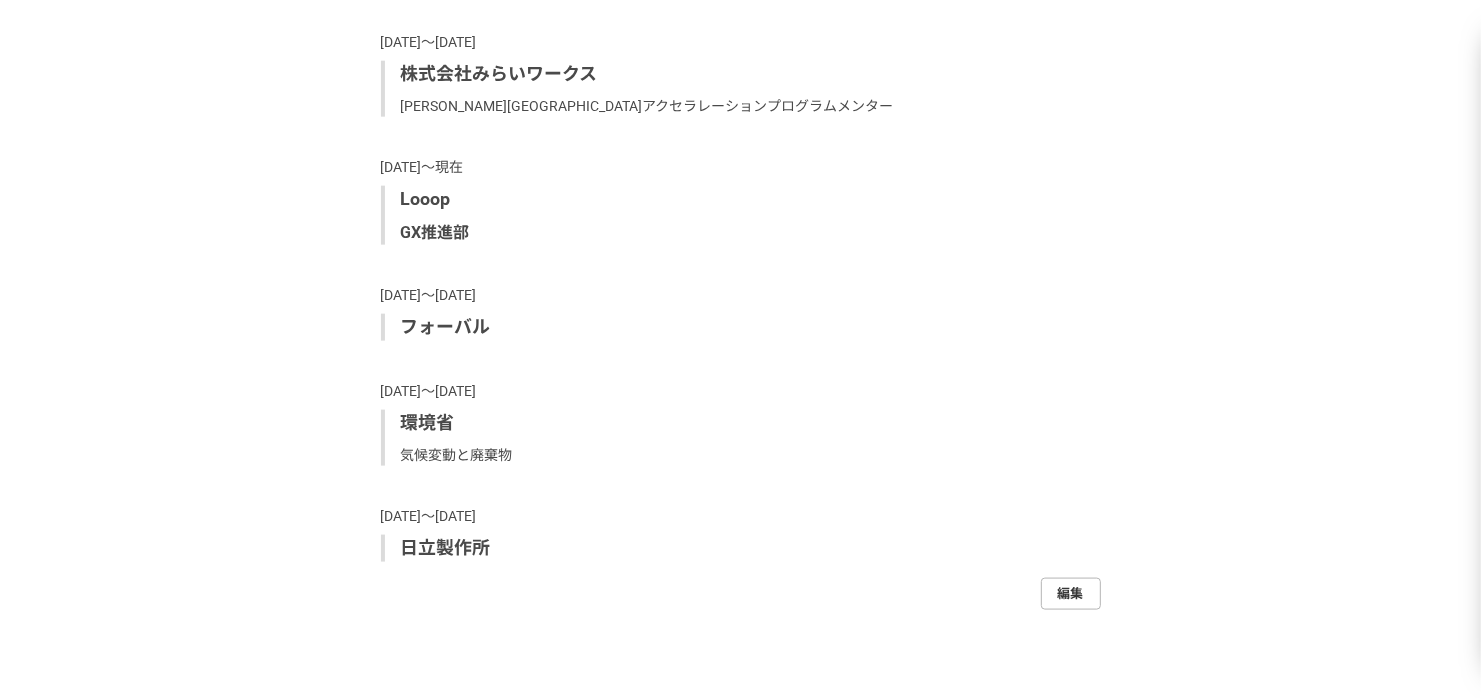 click on "編集" at bounding box center (1071, 594) 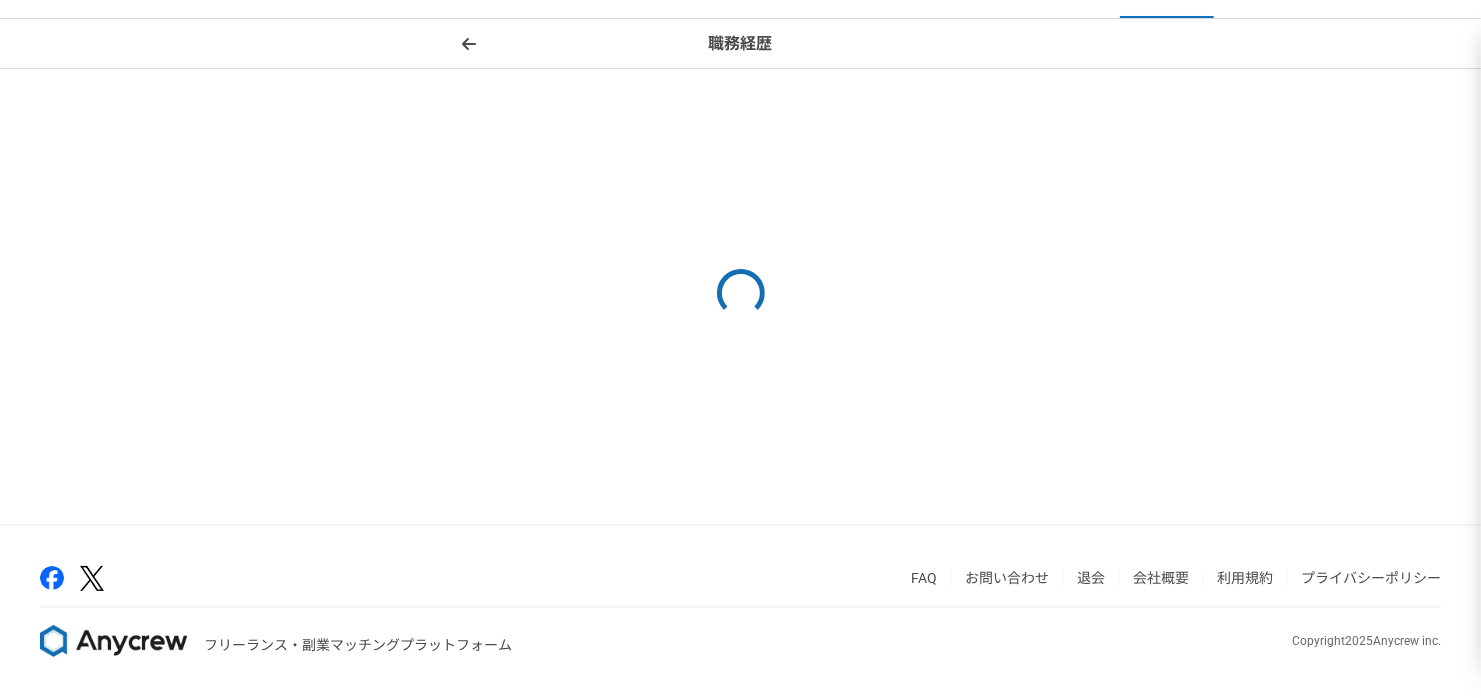 scroll, scrollTop: 0, scrollLeft: 0, axis: both 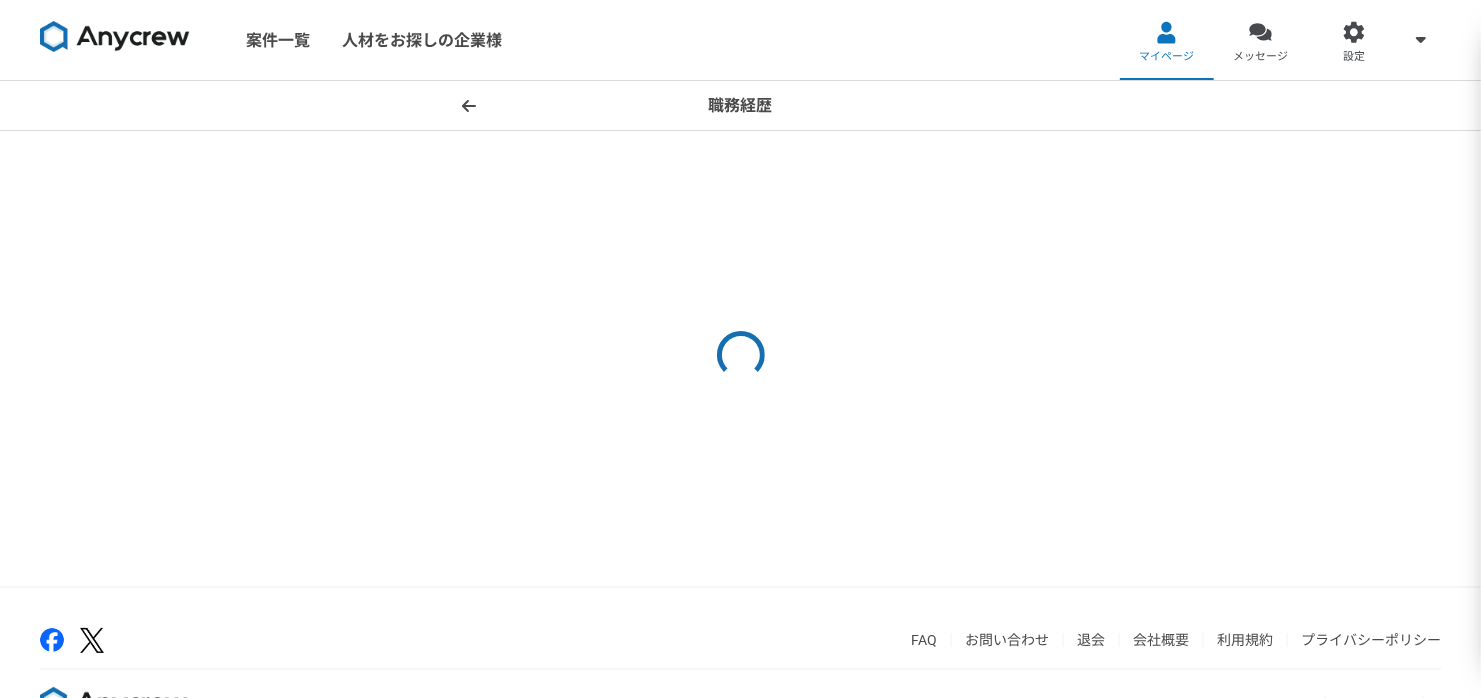 select on "2024" 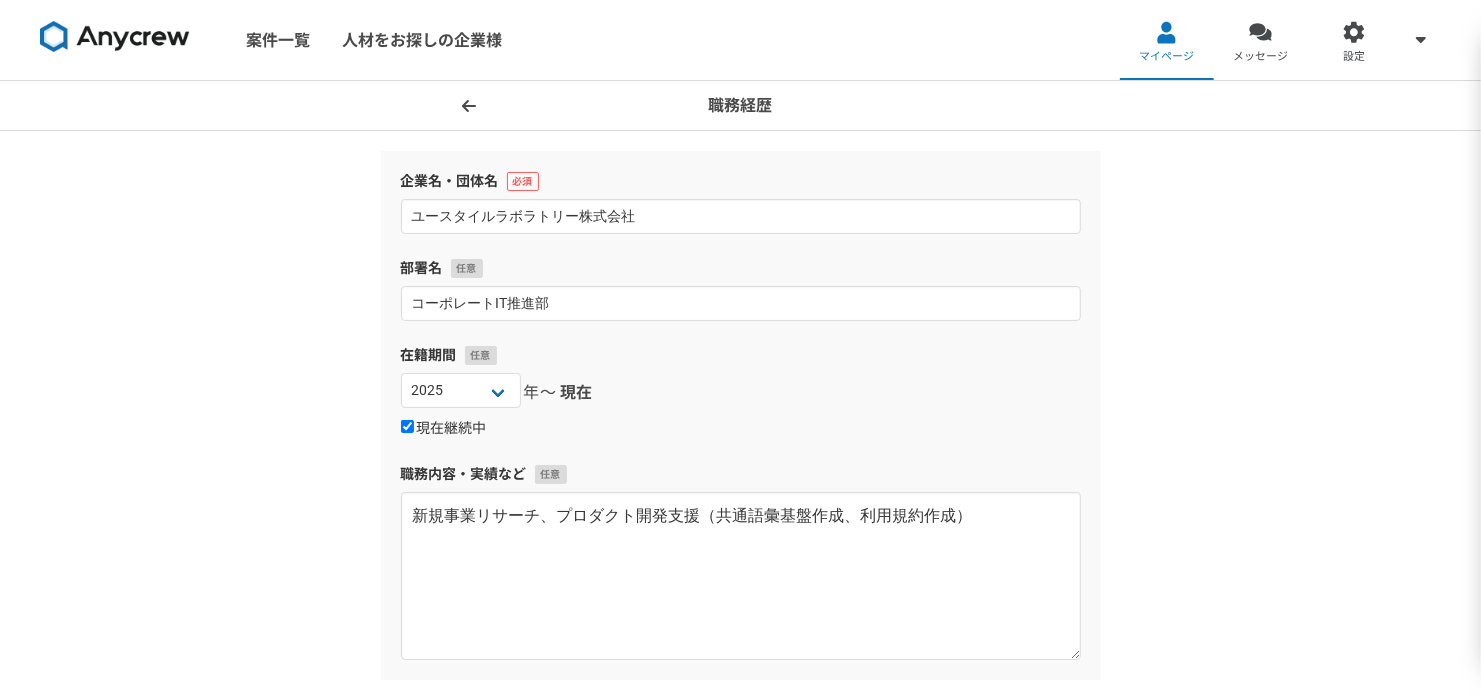 click on "現在継続中" at bounding box center (444, 429) 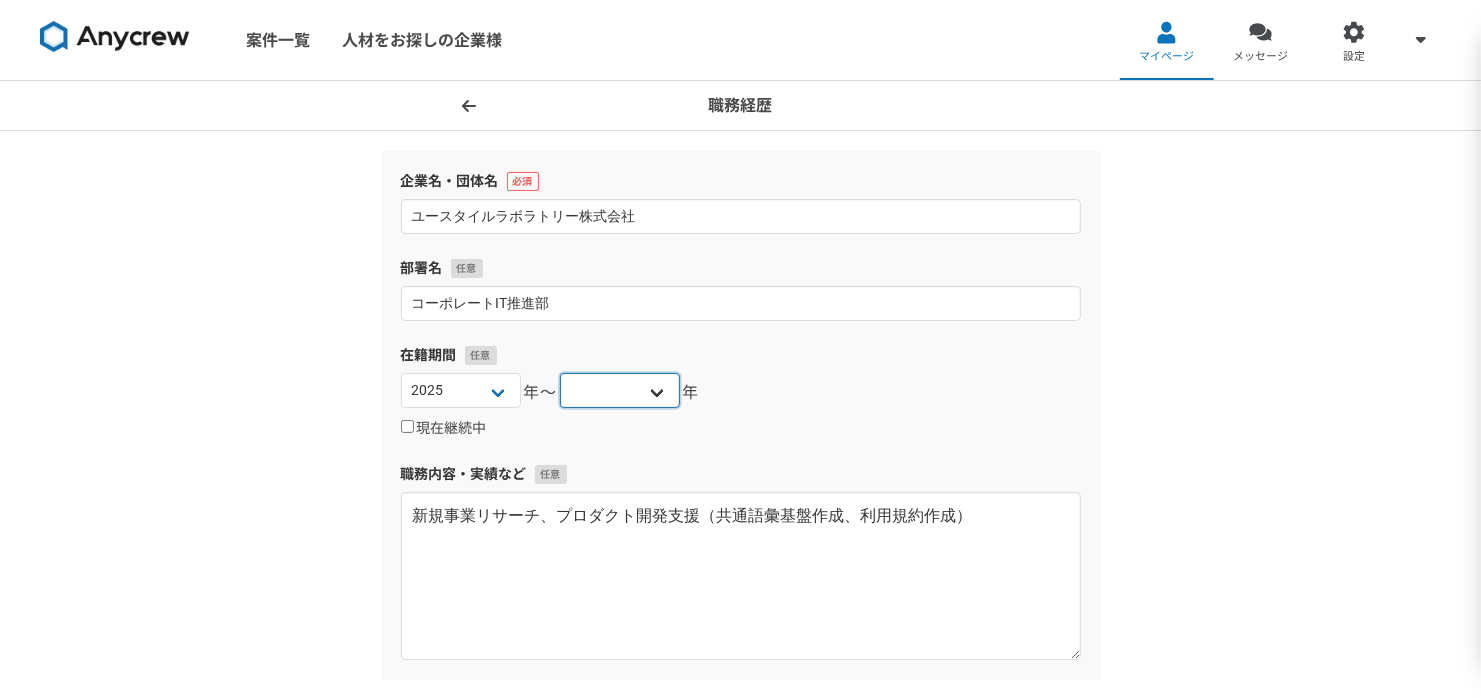 click on "2025 2024 2023 2022 2021 2020 2019 2018 2017 2016 2015 2014 2013 2012 2011 2010 2009 2008 2007 2006 2005 2004 2003 2002 2001 2000 1999 1998 1997 1996 1995 1994 1993 1992 1991 1990 1989 1988 1987 1986 1985 1984 1983 1982 1981 1980 1979 1978 1977 1976" at bounding box center (620, 390) 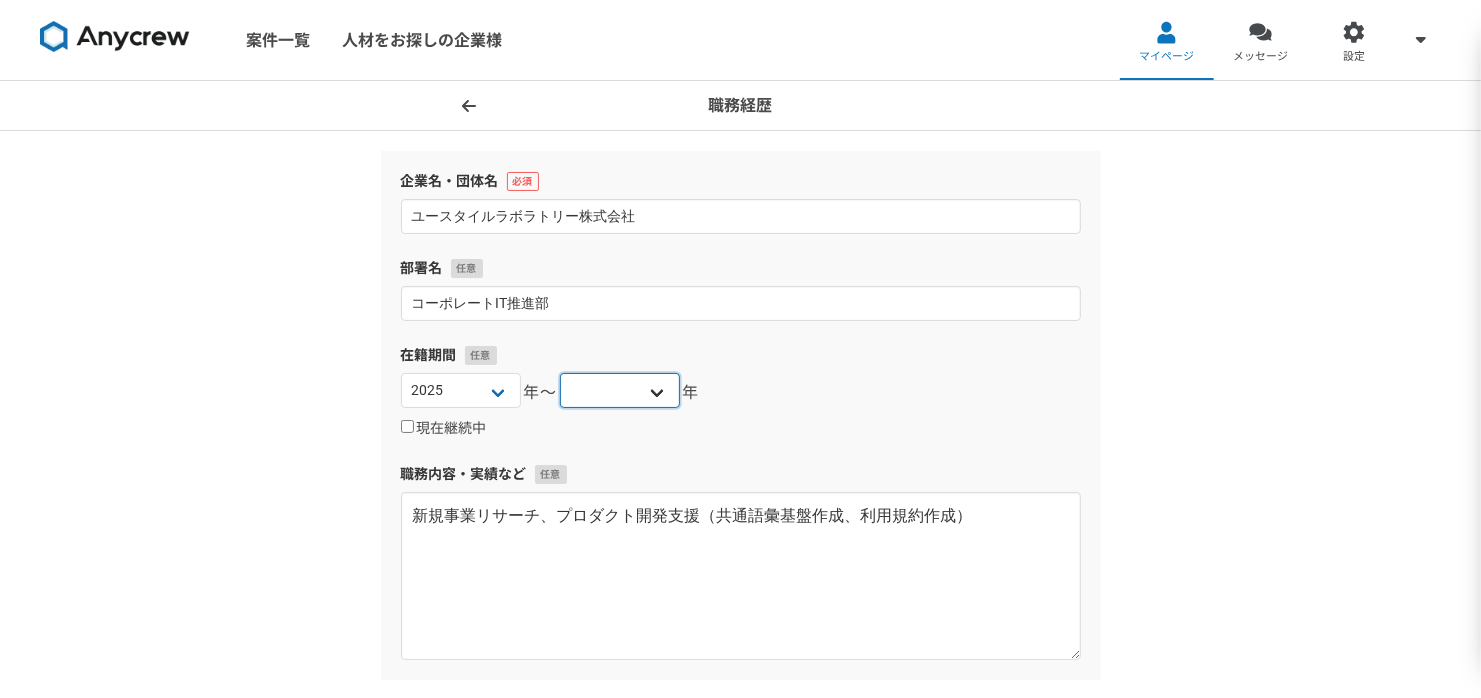 select on "2025" 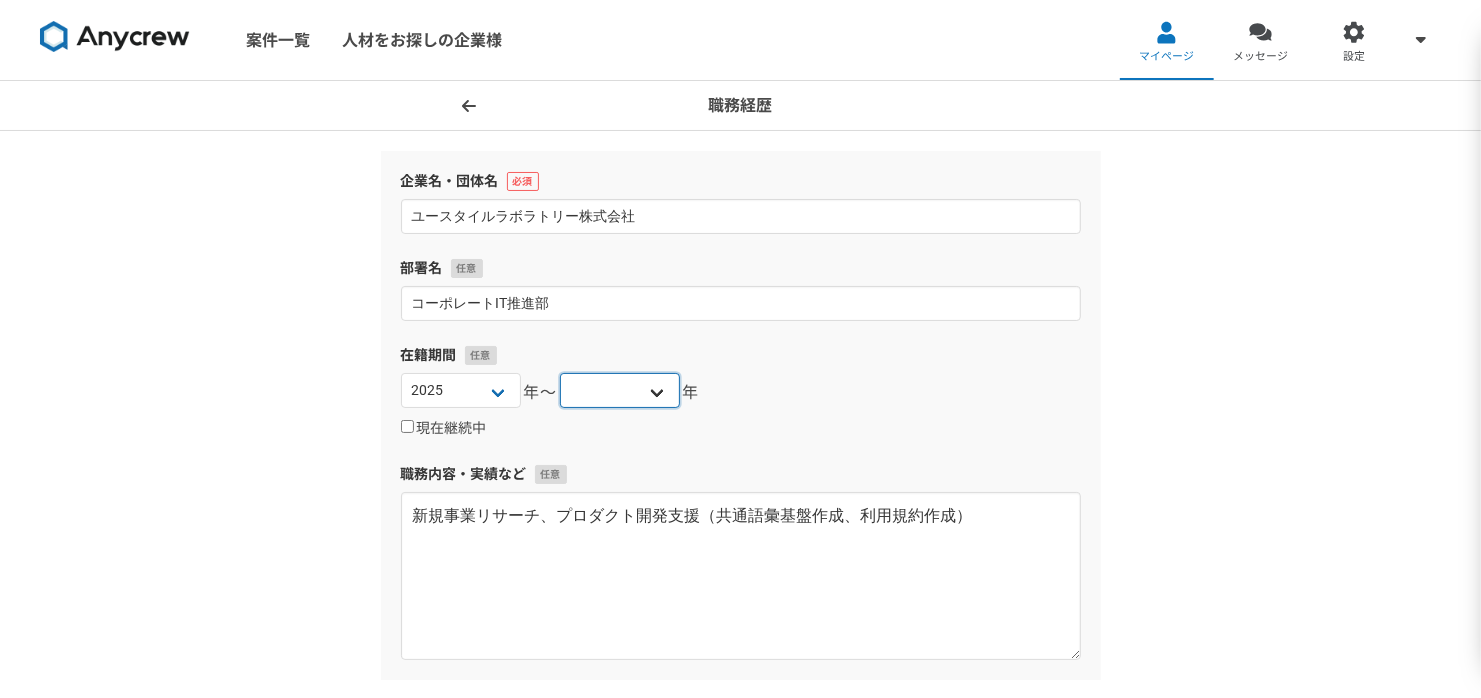 click on "2025 2024 2023 2022 2021 2020 2019 2018 2017 2016 2015 2014 2013 2012 2011 2010 2009 2008 2007 2006 2005 2004 2003 2002 2001 2000 1999 1998 1997 1996 1995 1994 1993 1992 1991 1990 1989 1988 1987 1986 1985 1984 1983 1982 1981 1980 1979 1978 1977 1976" at bounding box center (620, 390) 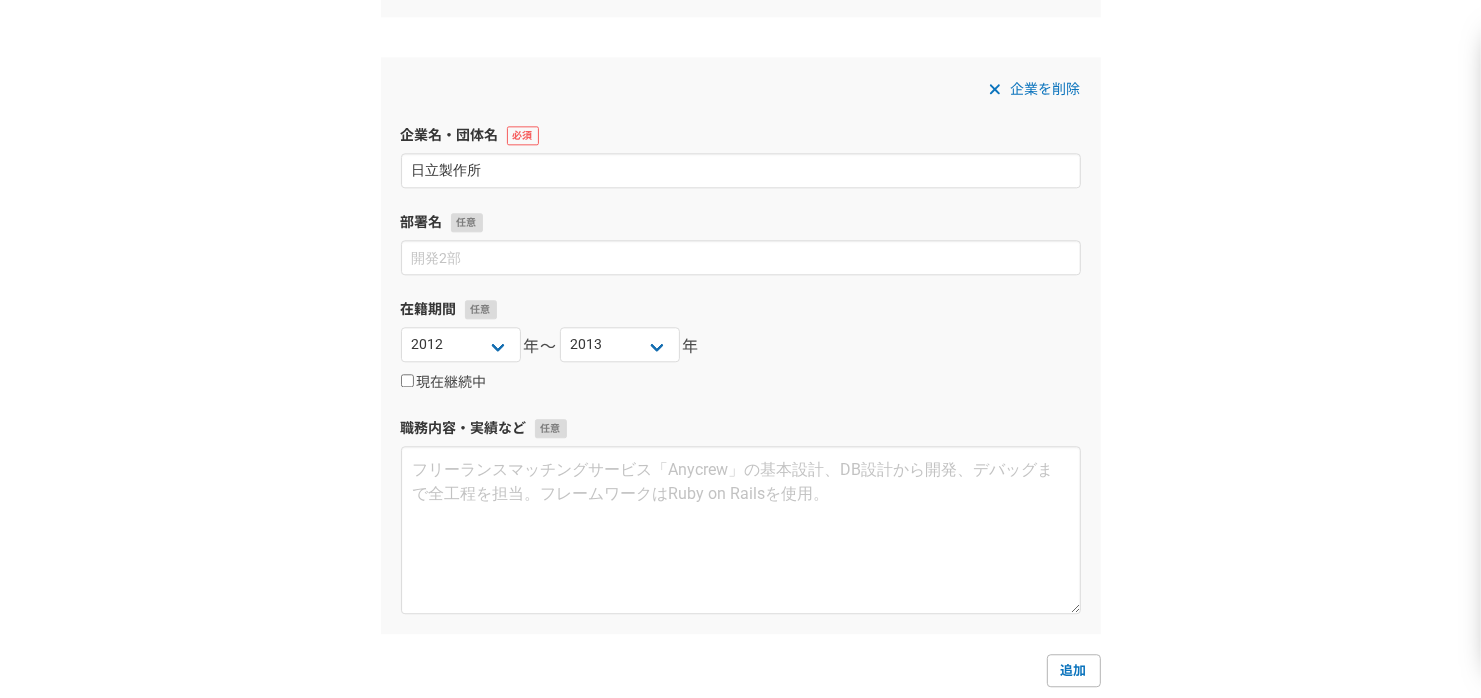 scroll, scrollTop: 4074, scrollLeft: 0, axis: vertical 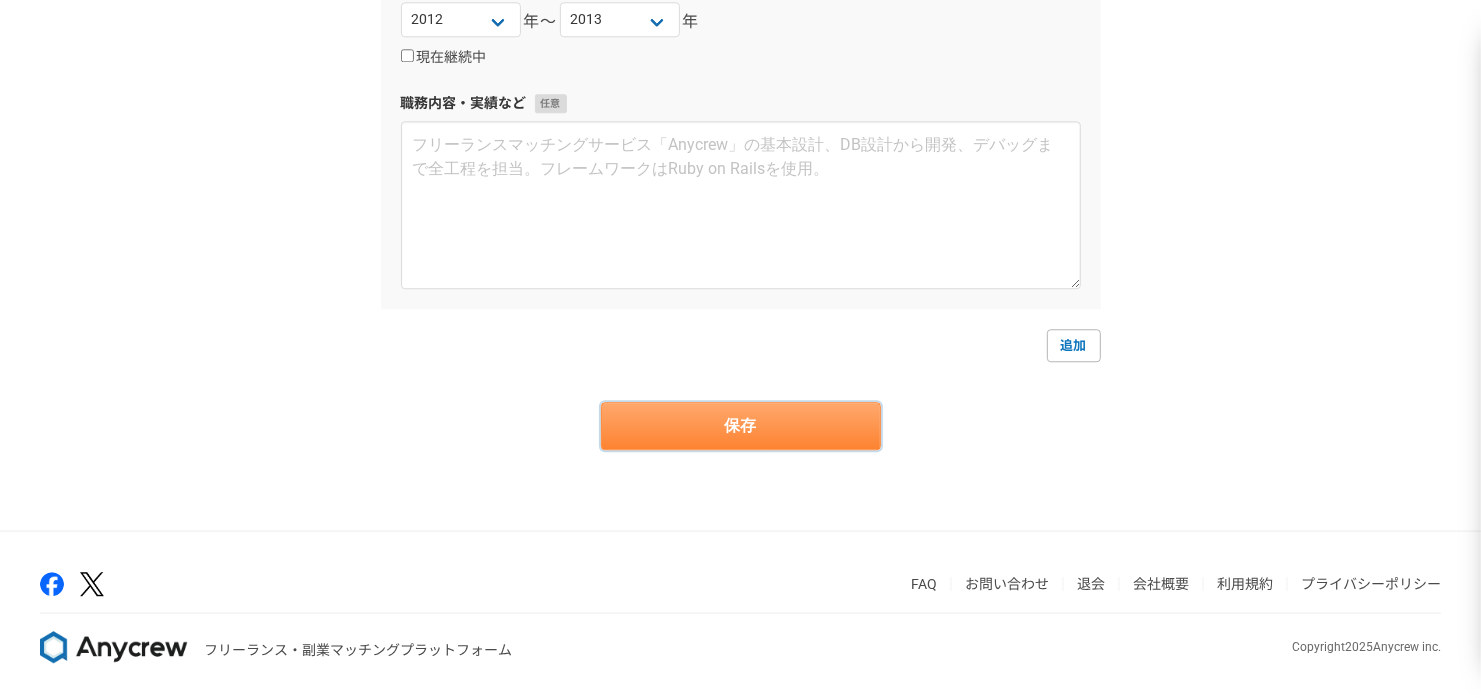 click on "保存" at bounding box center [741, 426] 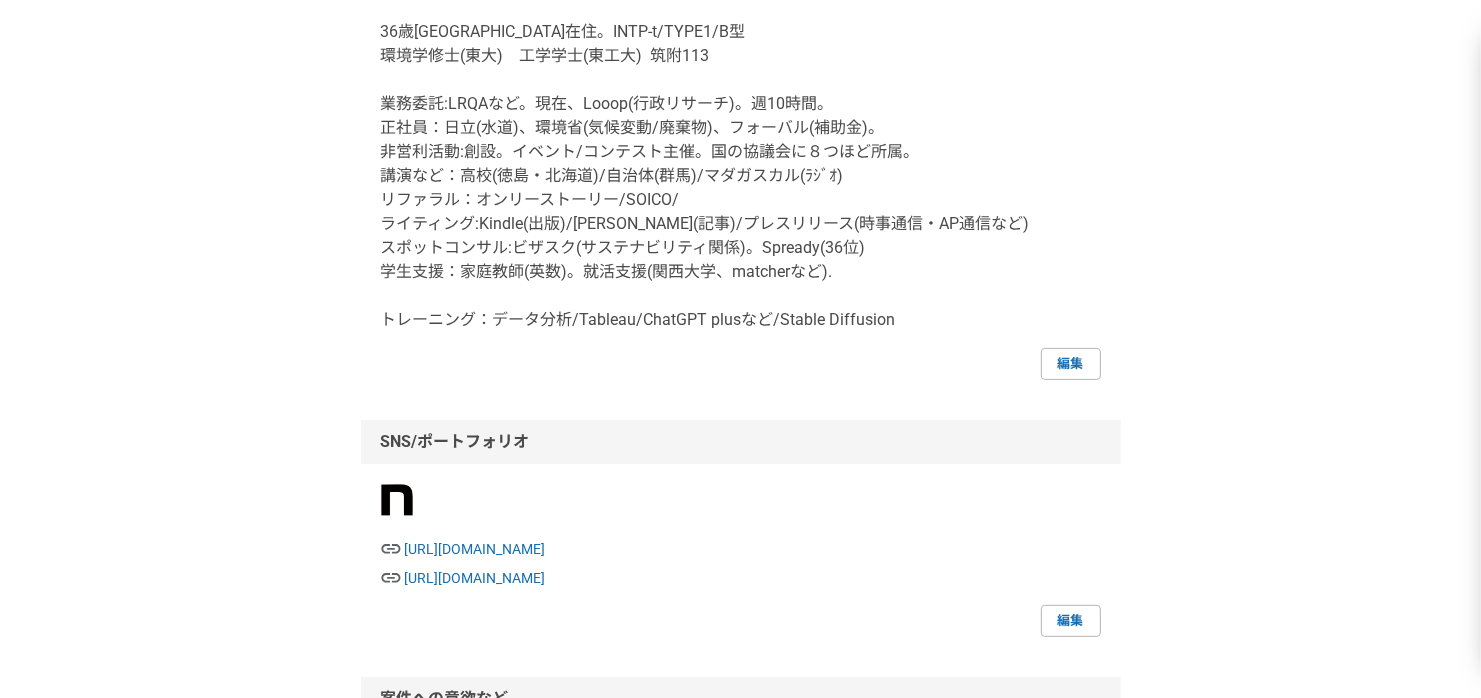 scroll, scrollTop: 0, scrollLeft: 0, axis: both 